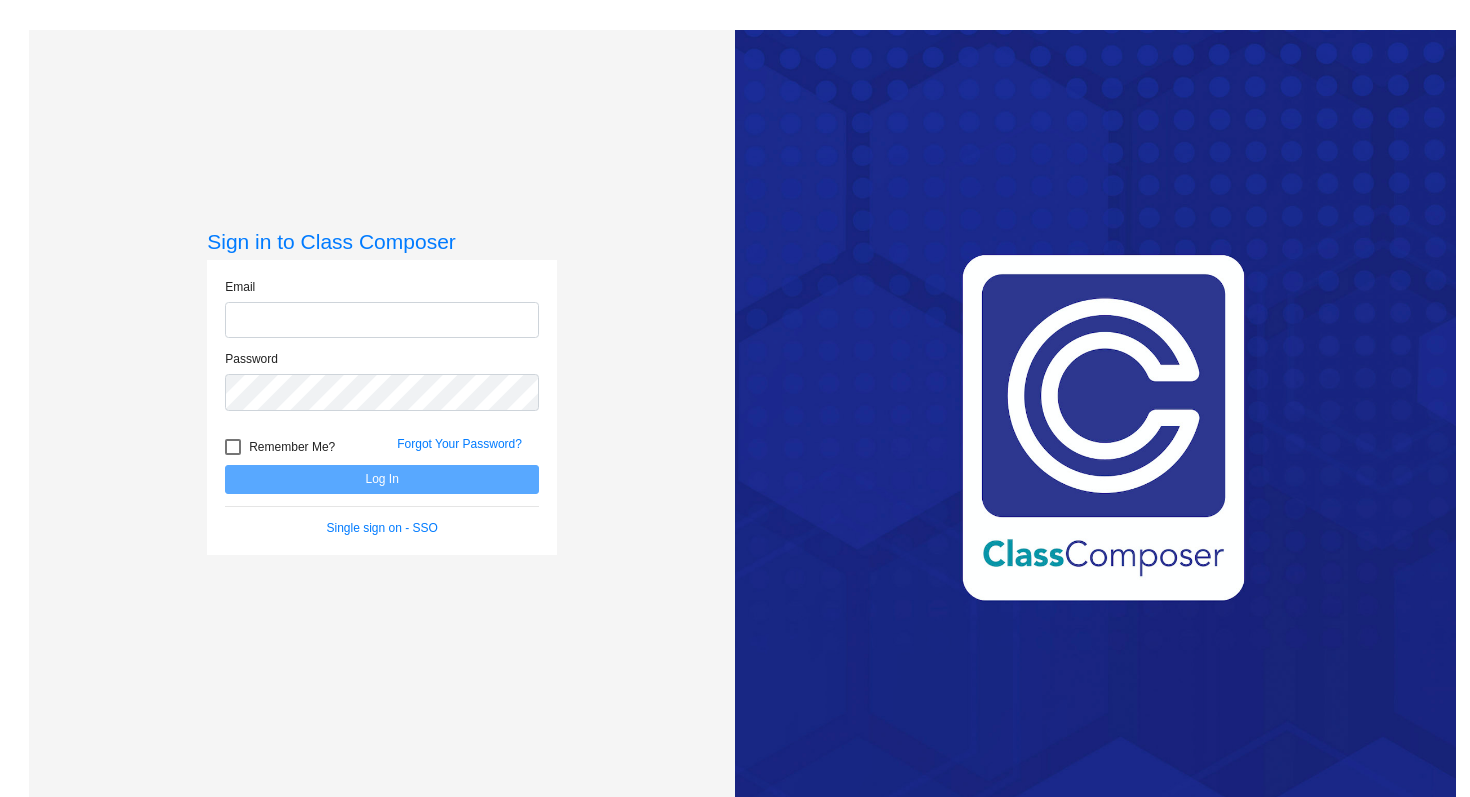 scroll, scrollTop: 0, scrollLeft: 0, axis: both 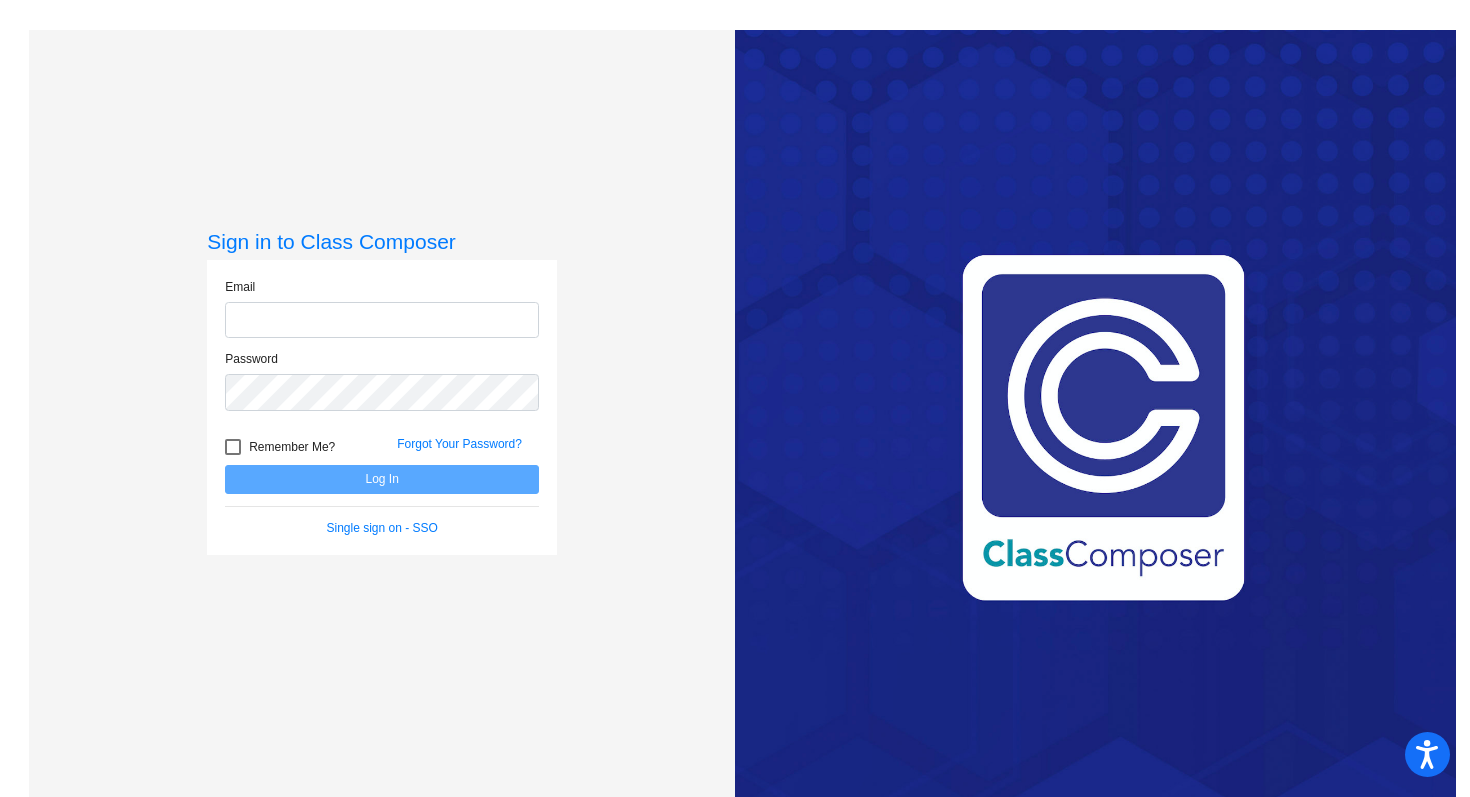 click 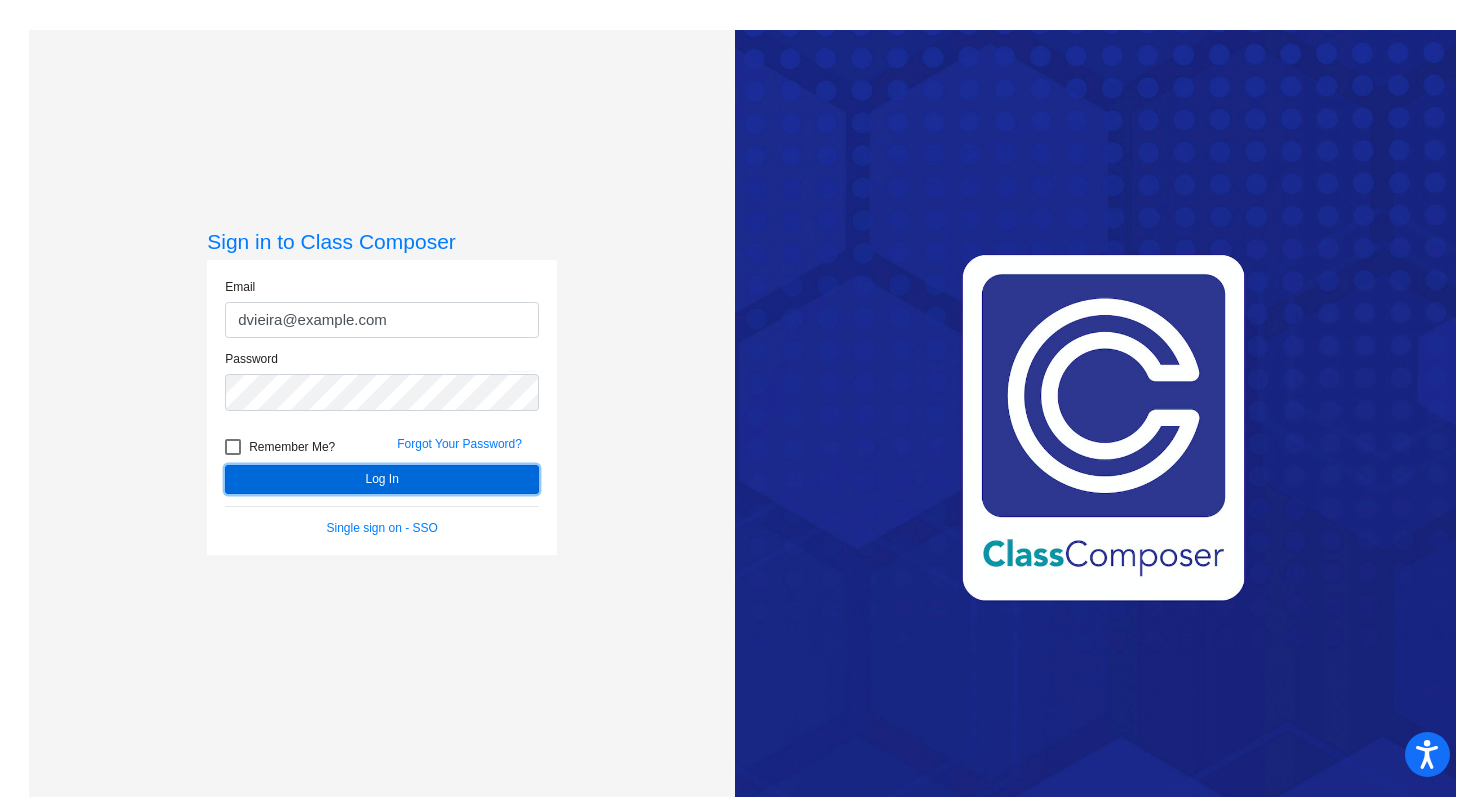 click on "Log In" 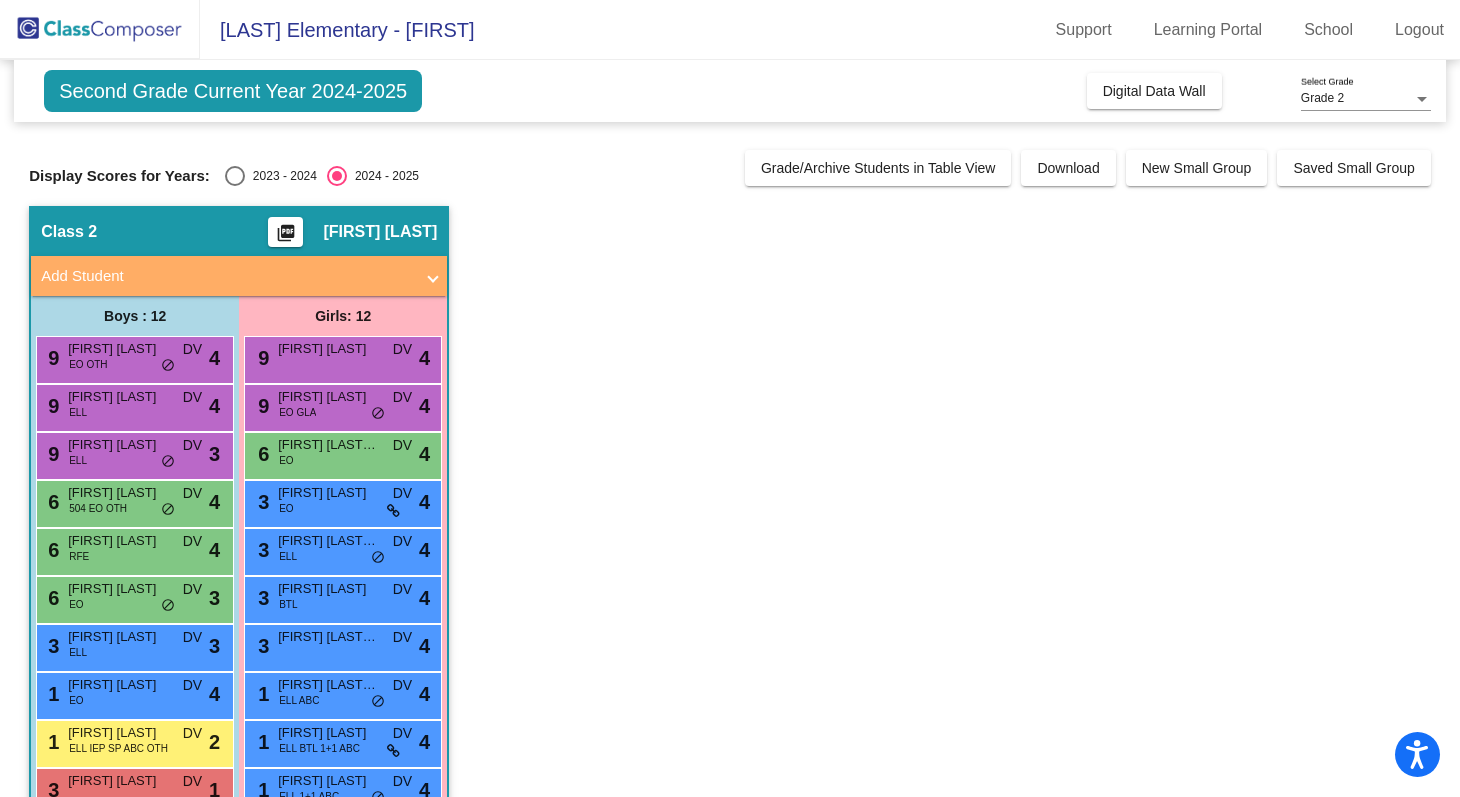 click on "Grade 2 Select Grade" 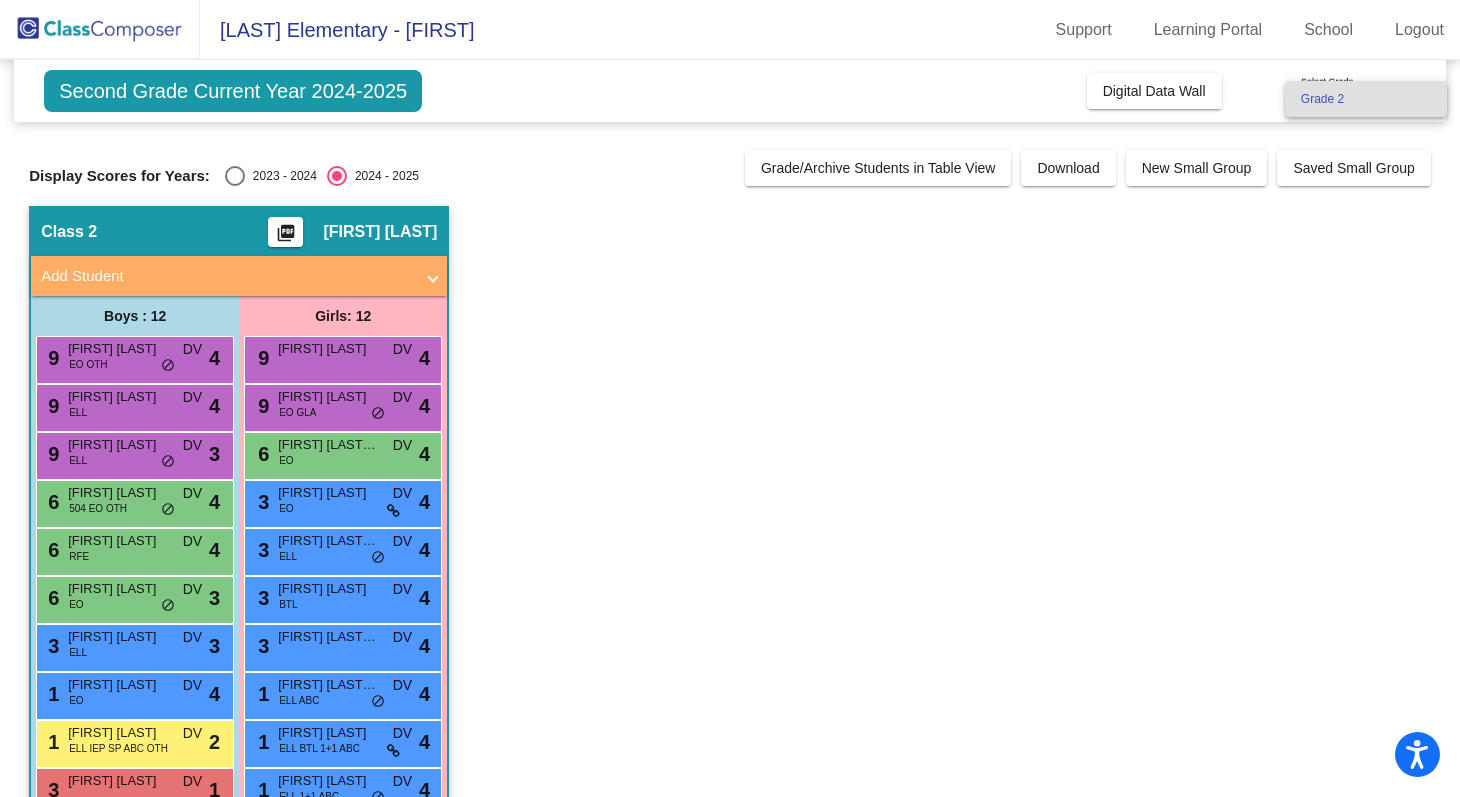 click at bounding box center (730, 398) 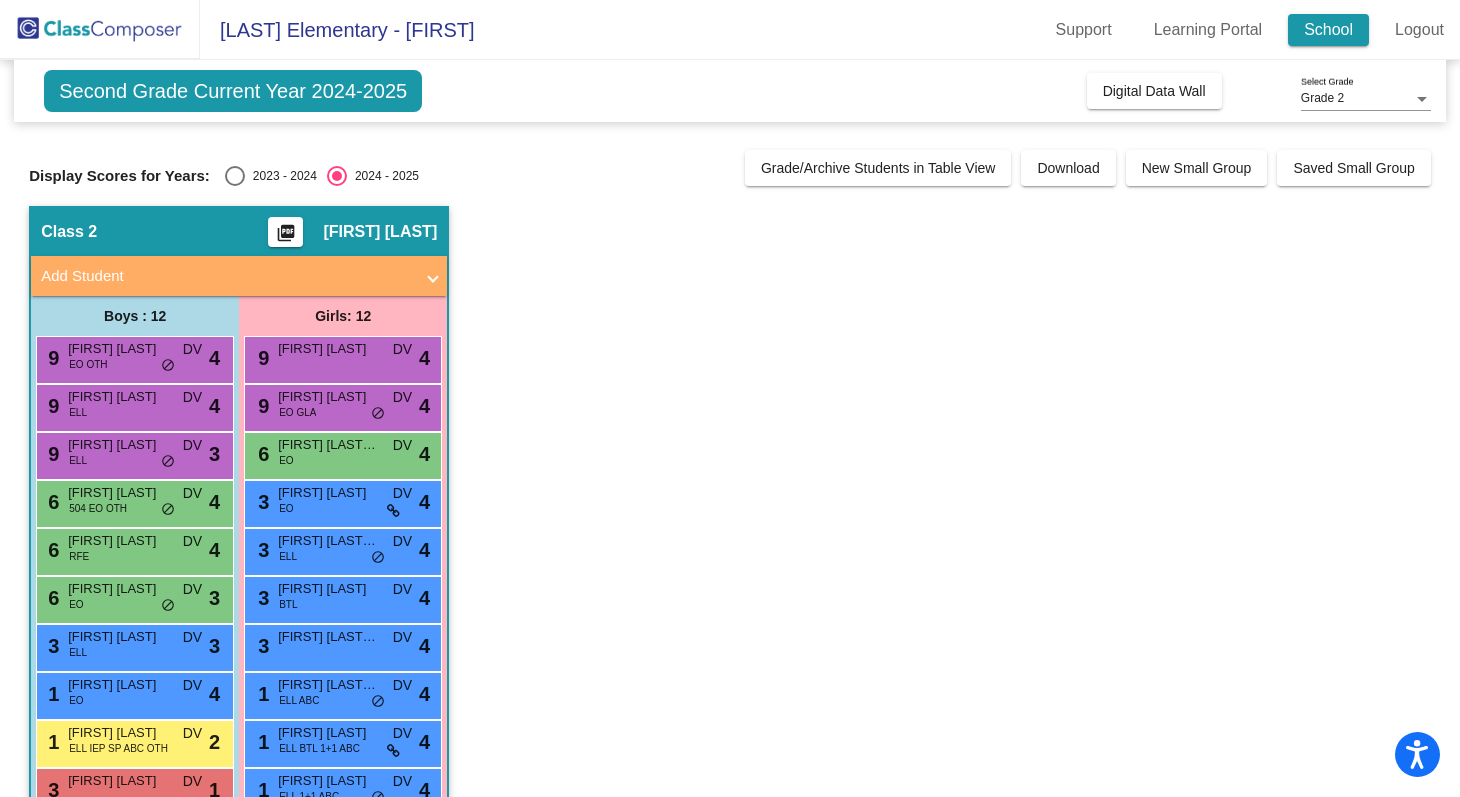 click on "School" 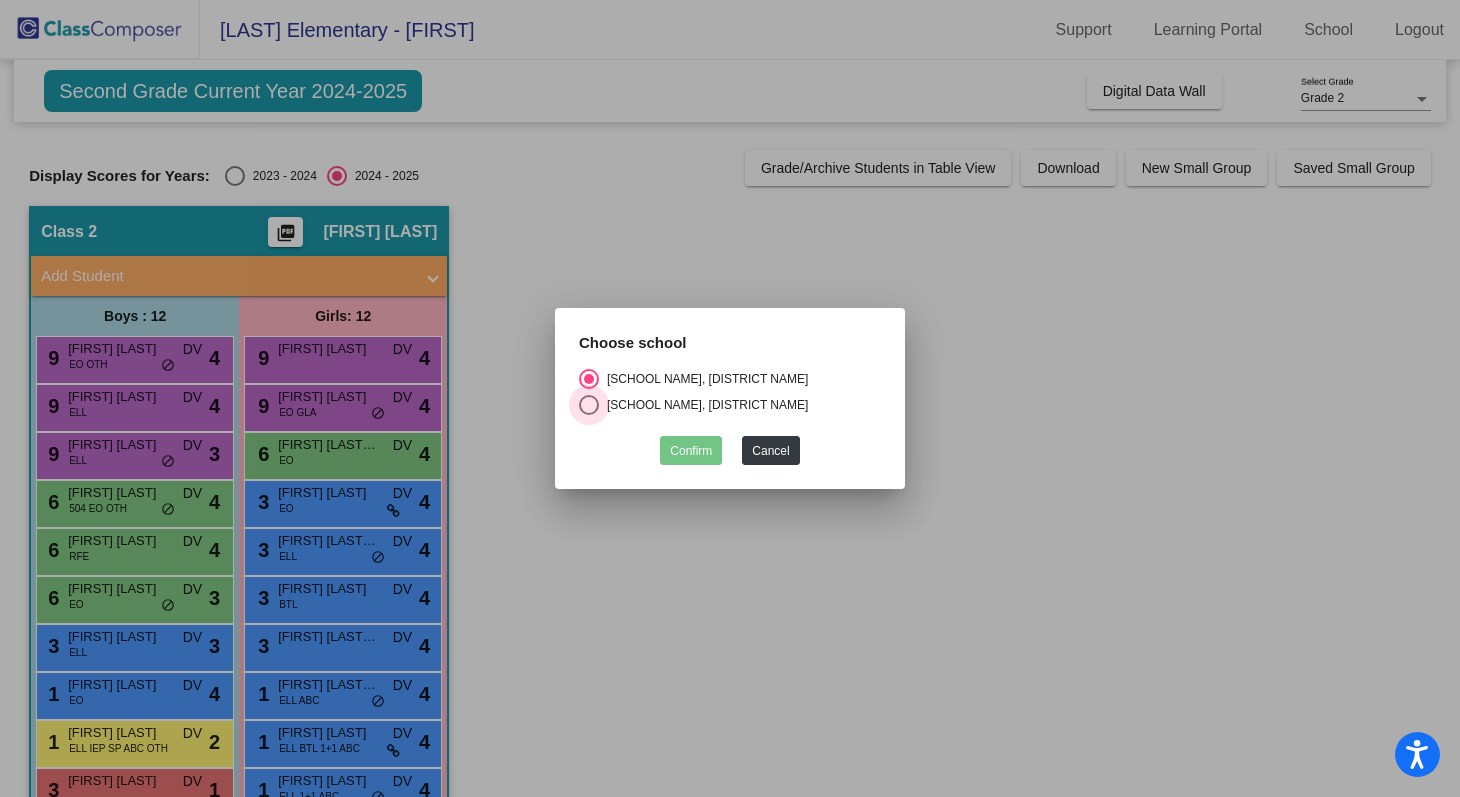 click at bounding box center [589, 405] 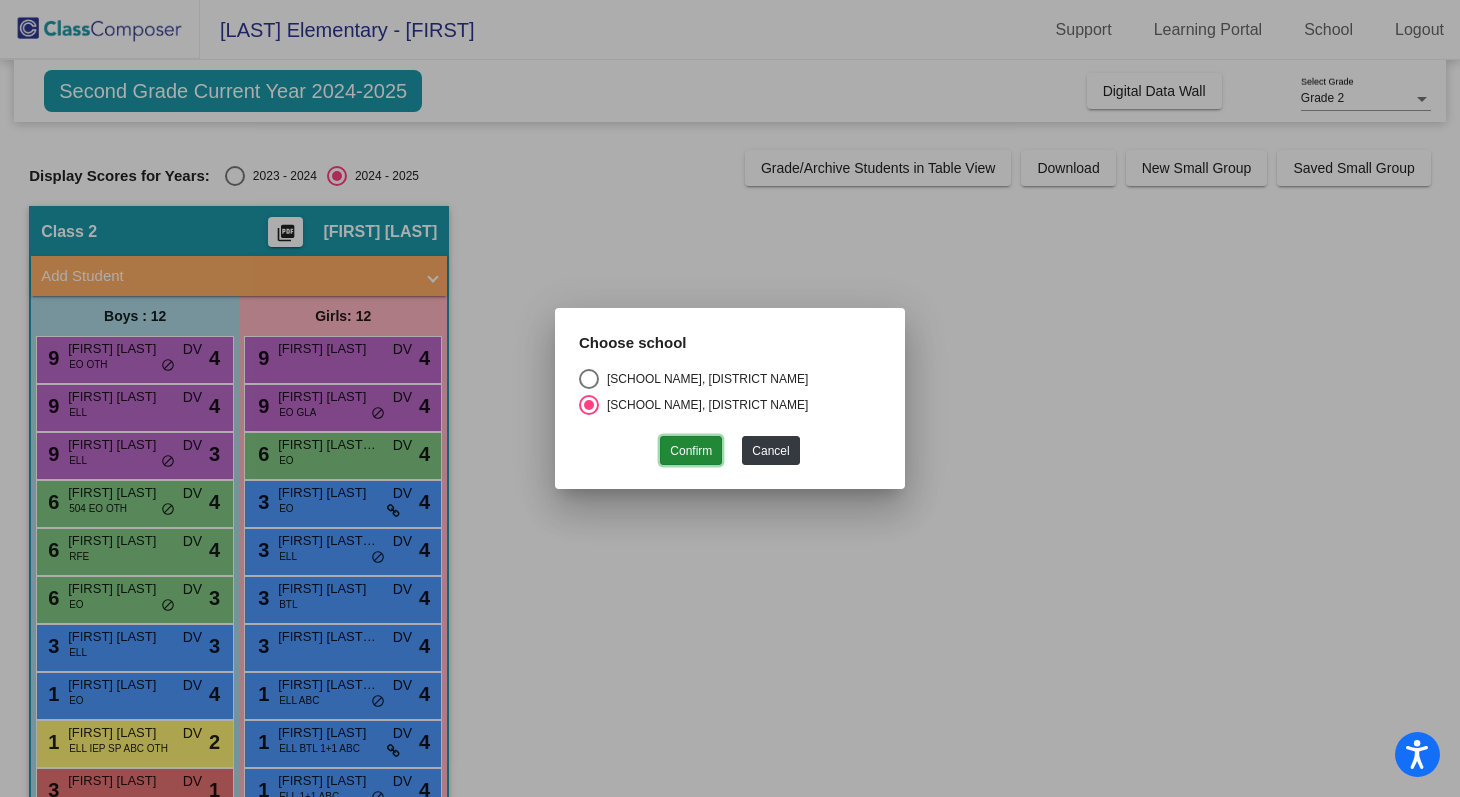 click on "Confirm" at bounding box center [691, 450] 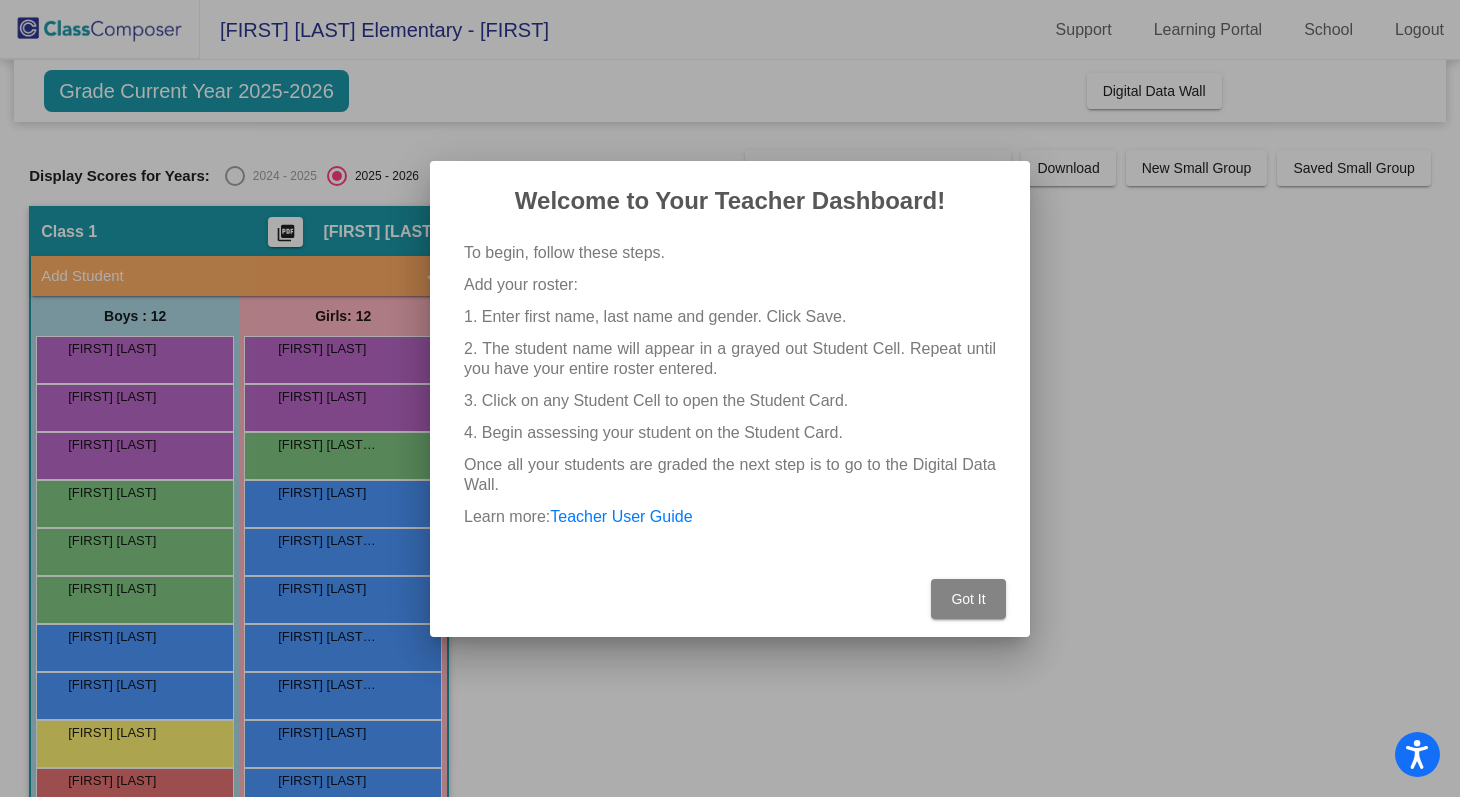 click on "Got It" at bounding box center [968, 599] 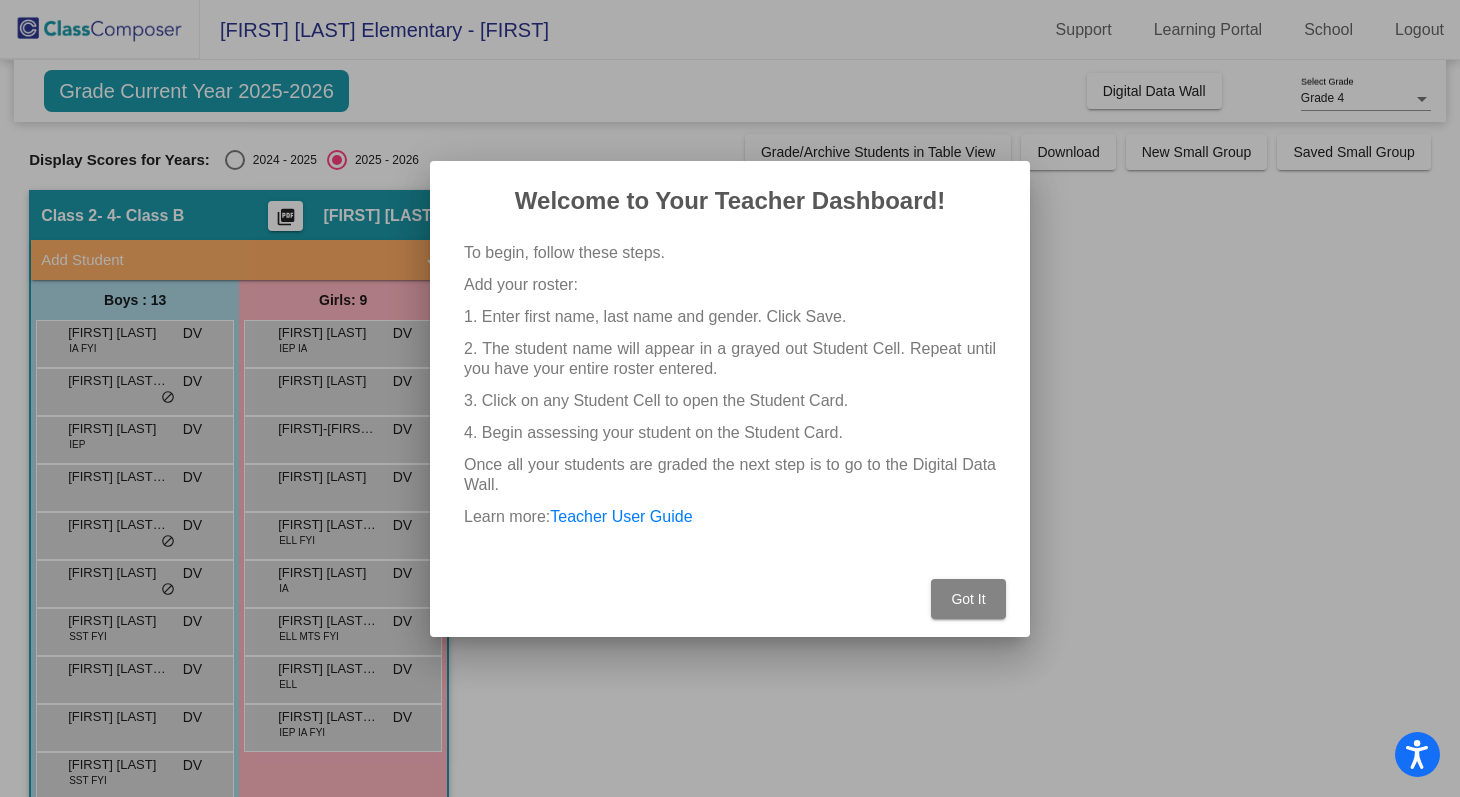 click on "Got It" at bounding box center [968, 599] 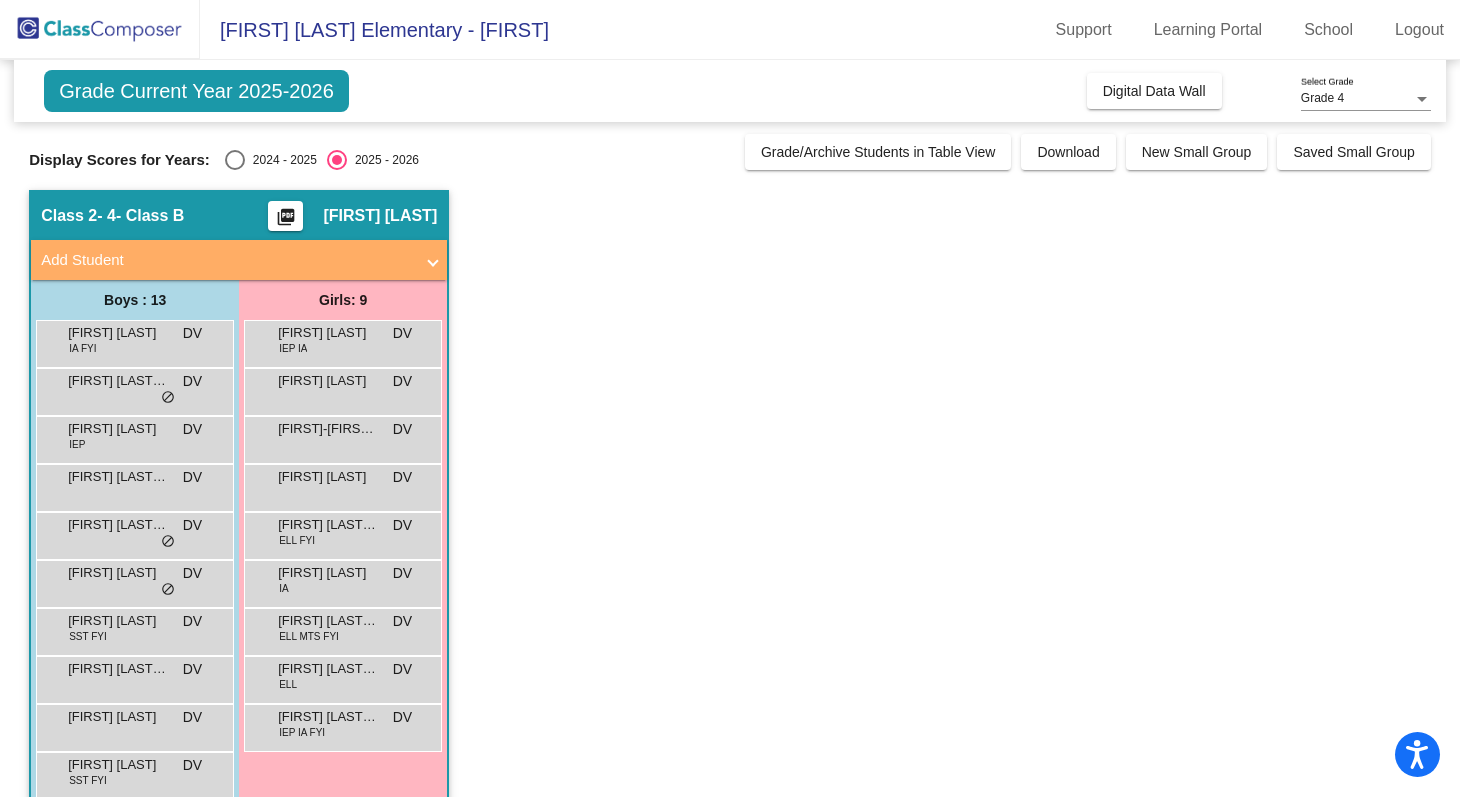 scroll, scrollTop: 16, scrollLeft: 0, axis: vertical 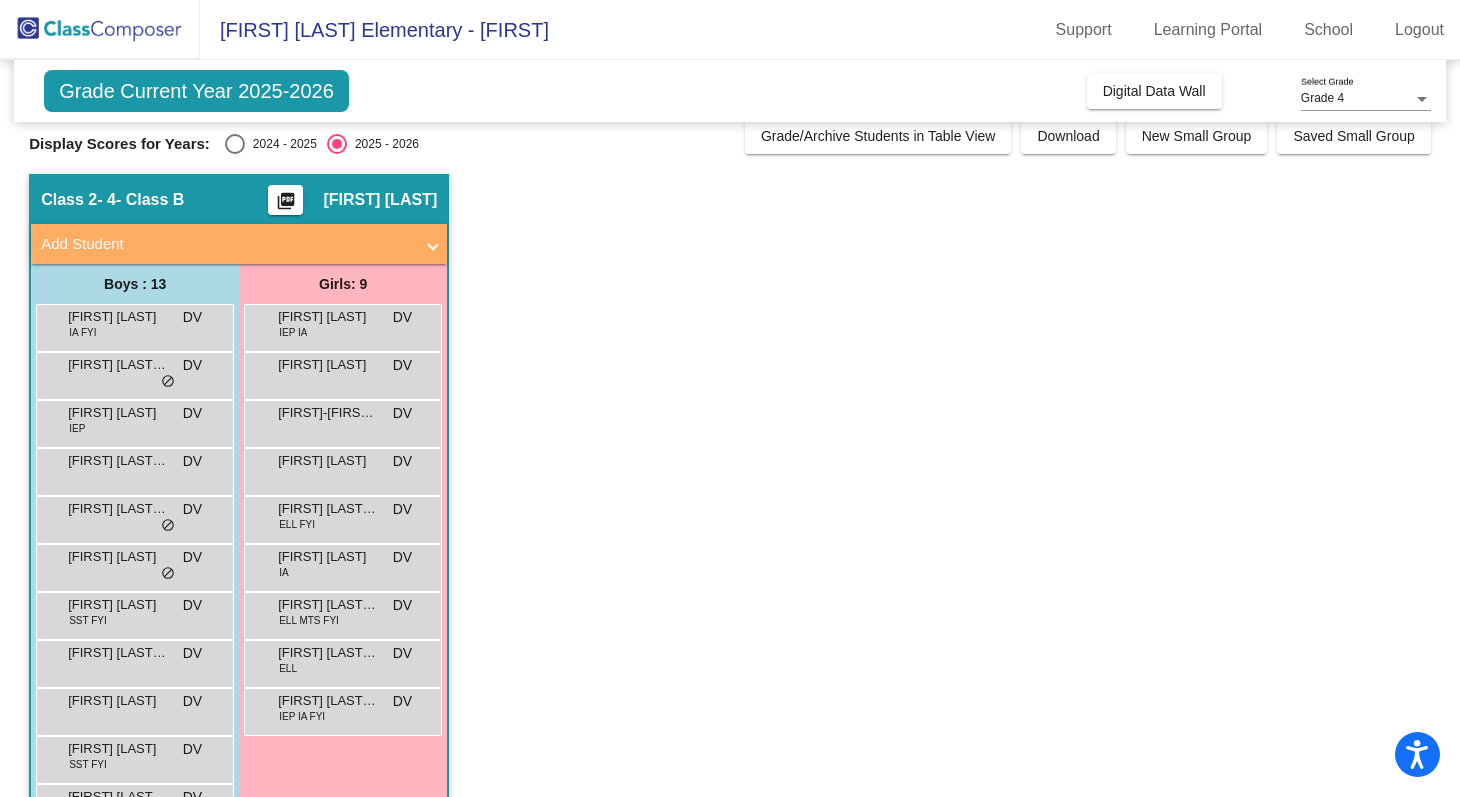 click at bounding box center [235, 144] 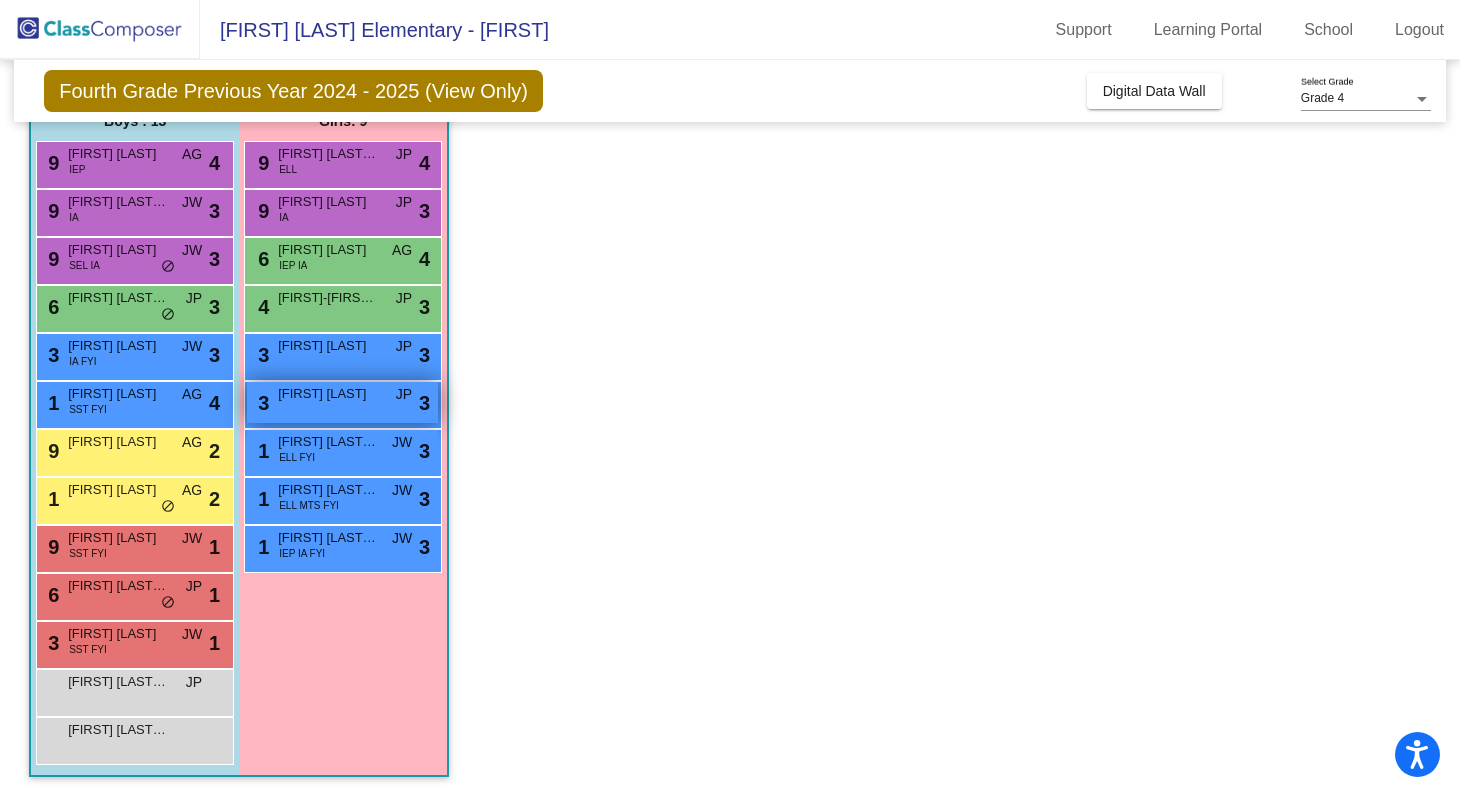 scroll, scrollTop: 178, scrollLeft: 0, axis: vertical 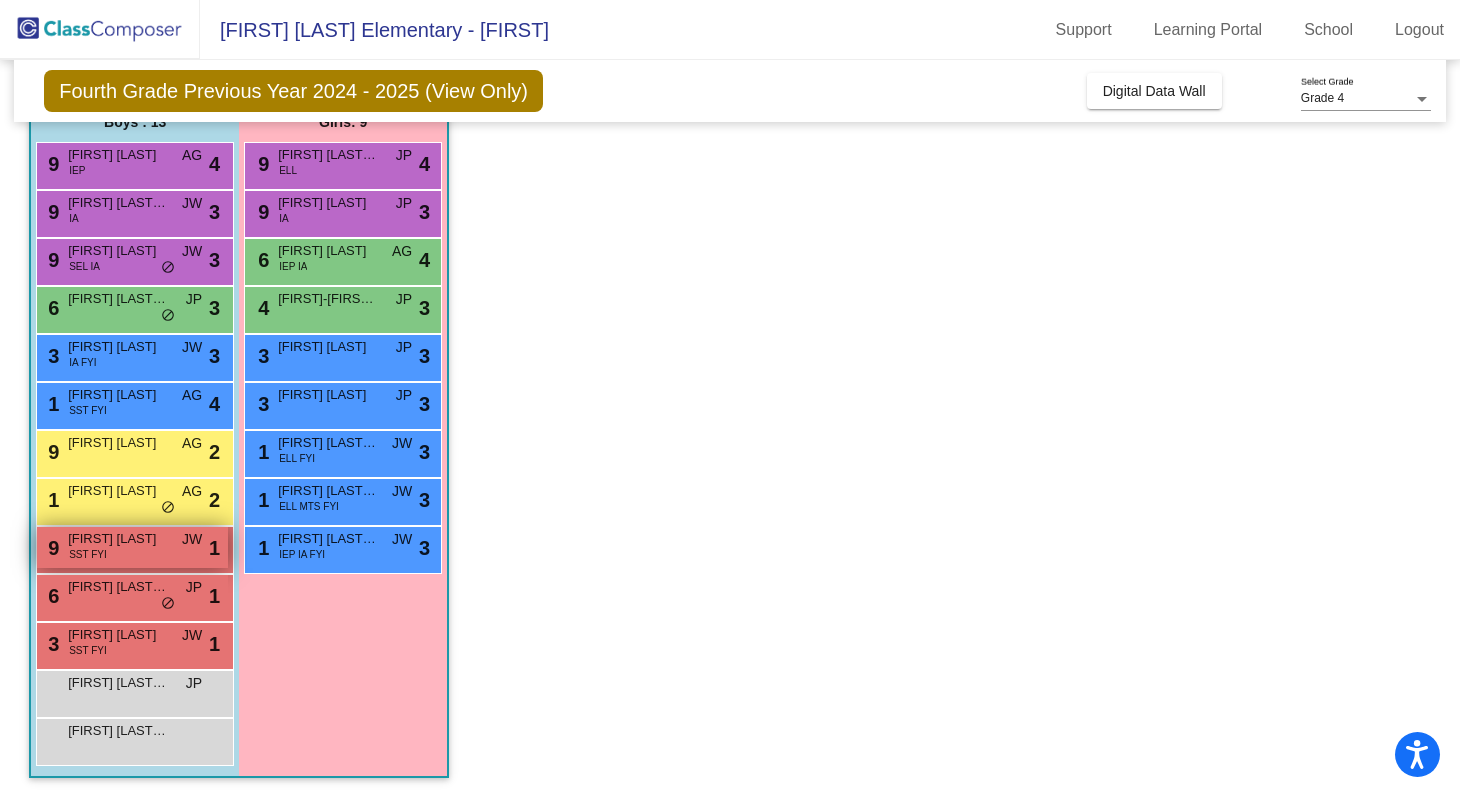 click on "9 [FIRST] [LAST] SST FYI JW lock do_not_disturb_alt 1" at bounding box center [132, 547] 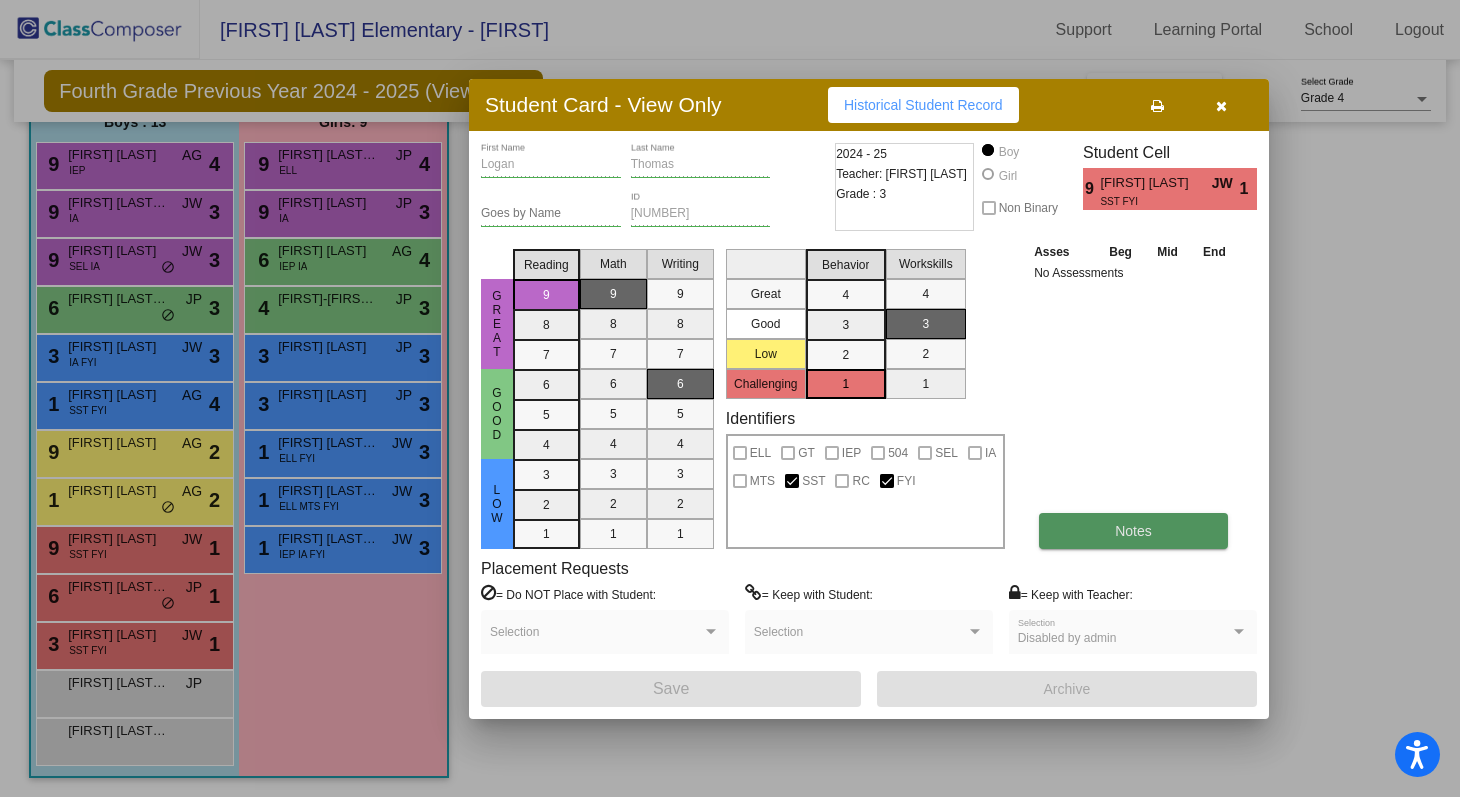 click on "Notes" at bounding box center (1133, 531) 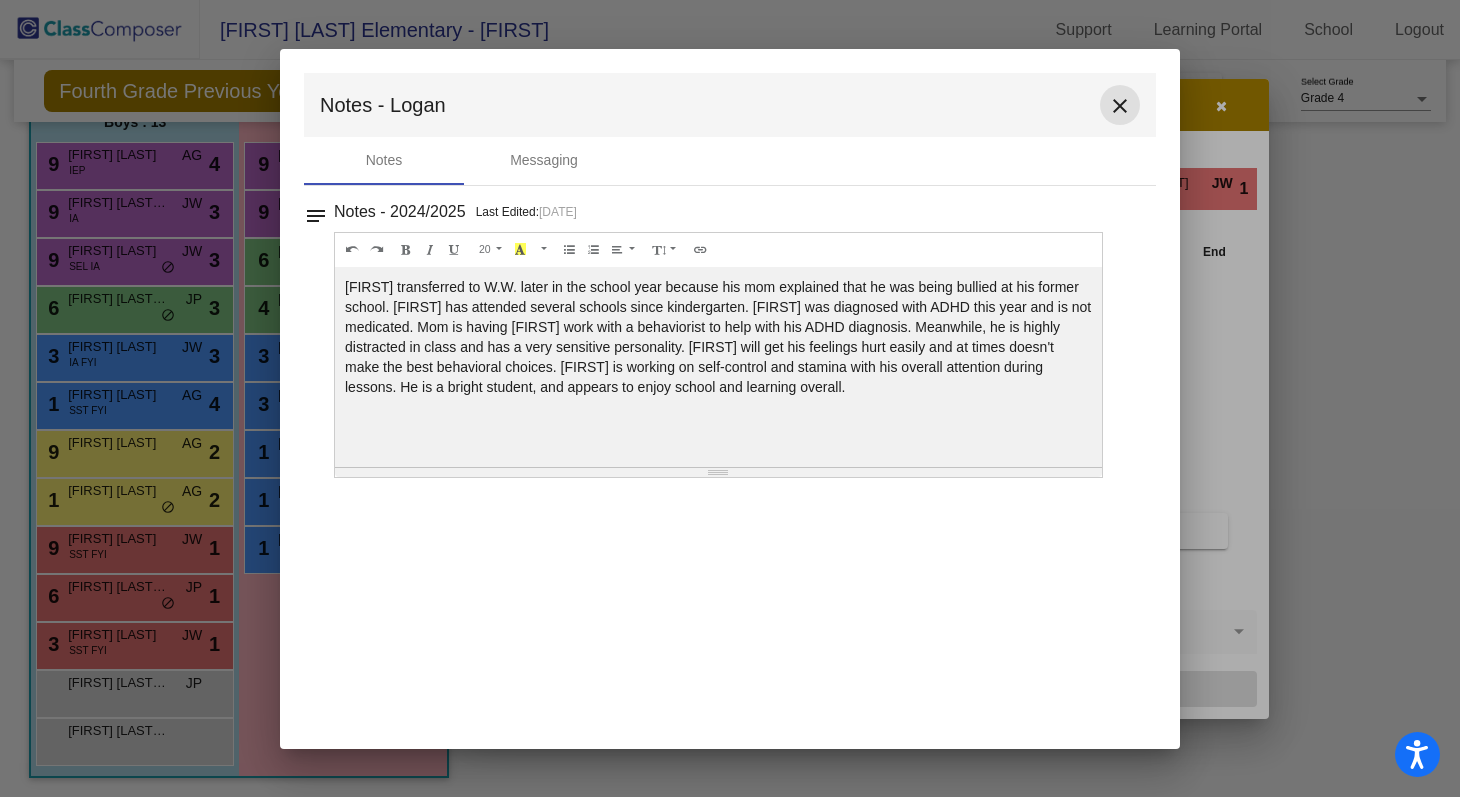 click on "close" at bounding box center (1120, 106) 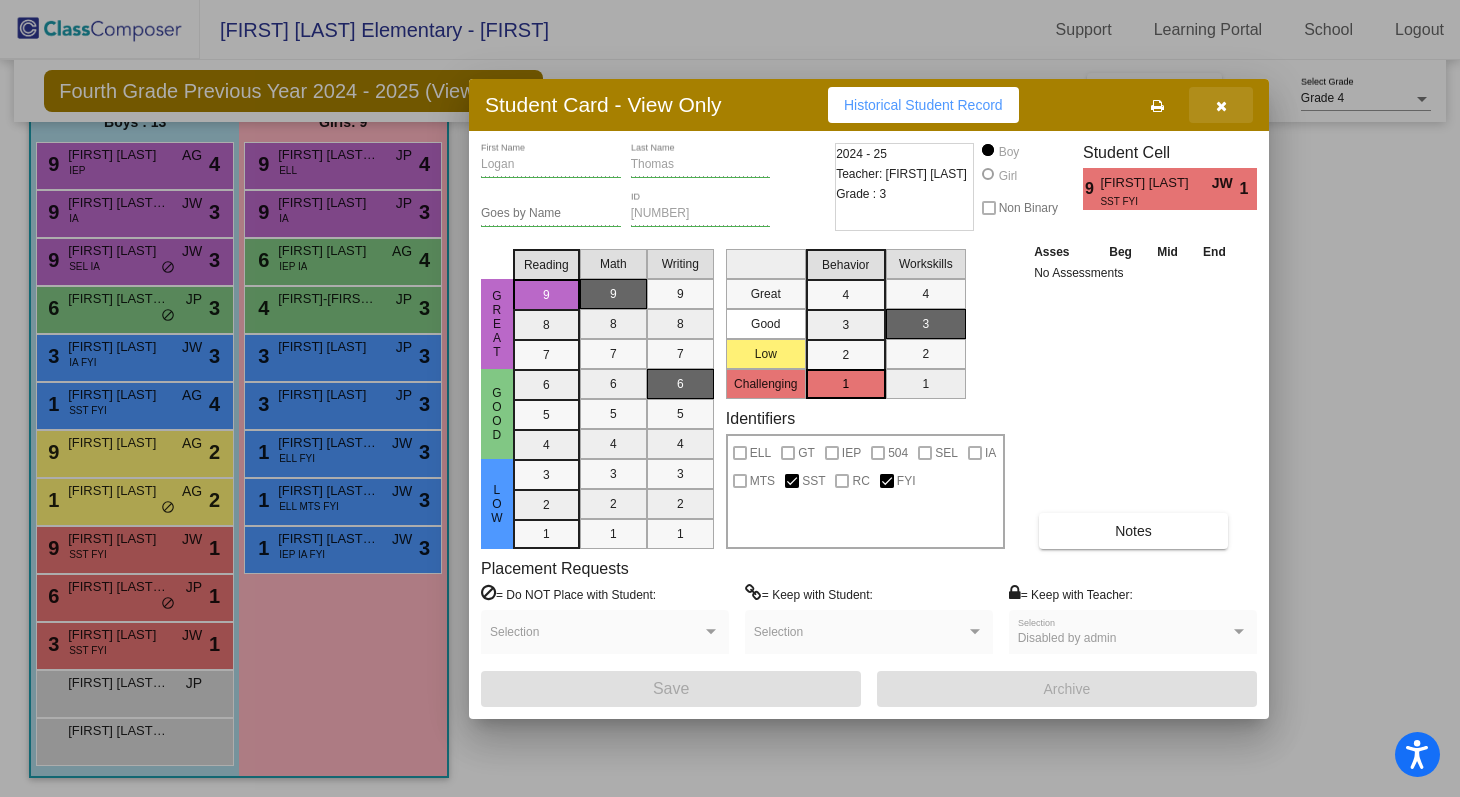 click at bounding box center (1221, 106) 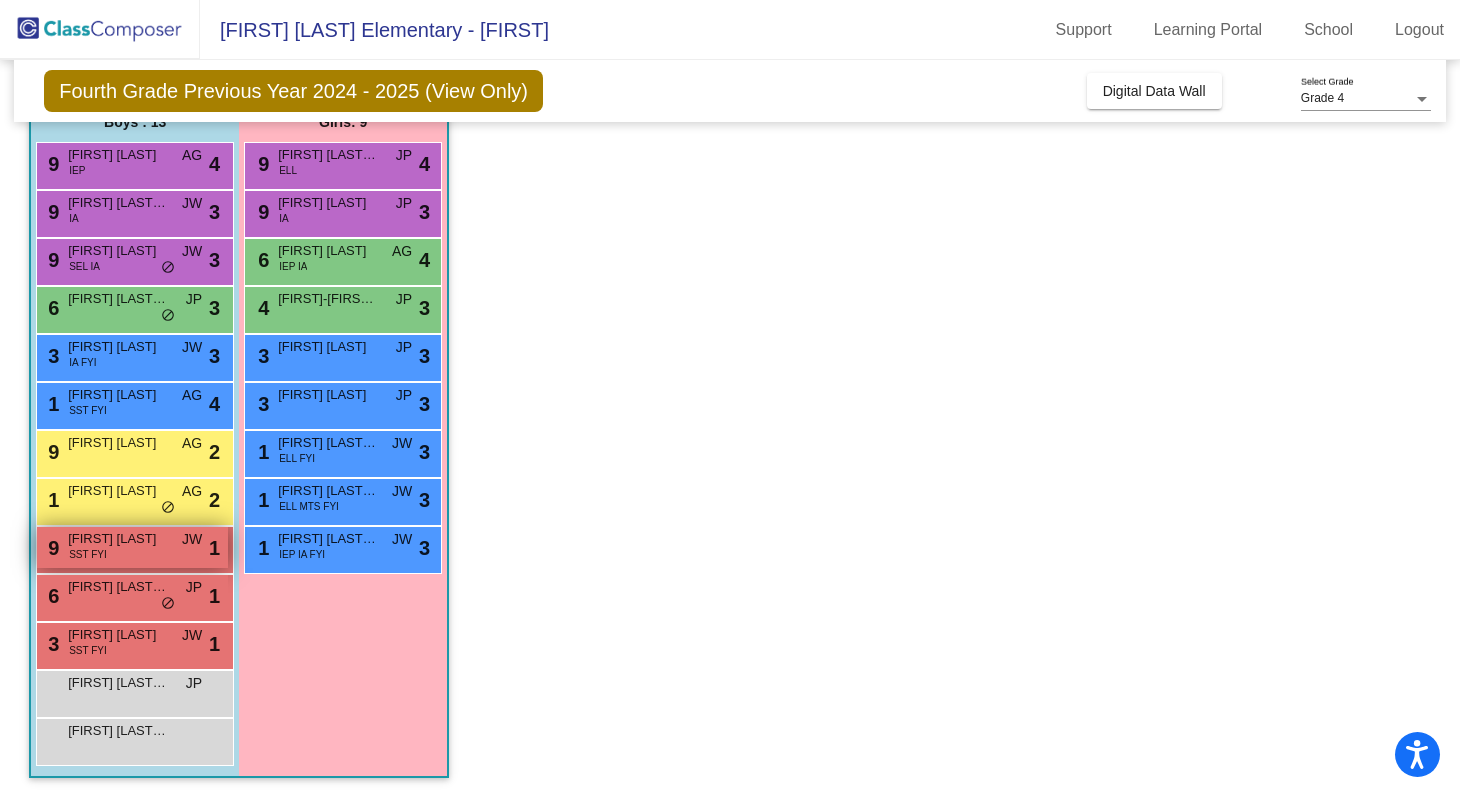 click on "9 [FIRST] [LAST] SST FYI JW lock do_not_disturb_alt 1" at bounding box center (132, 547) 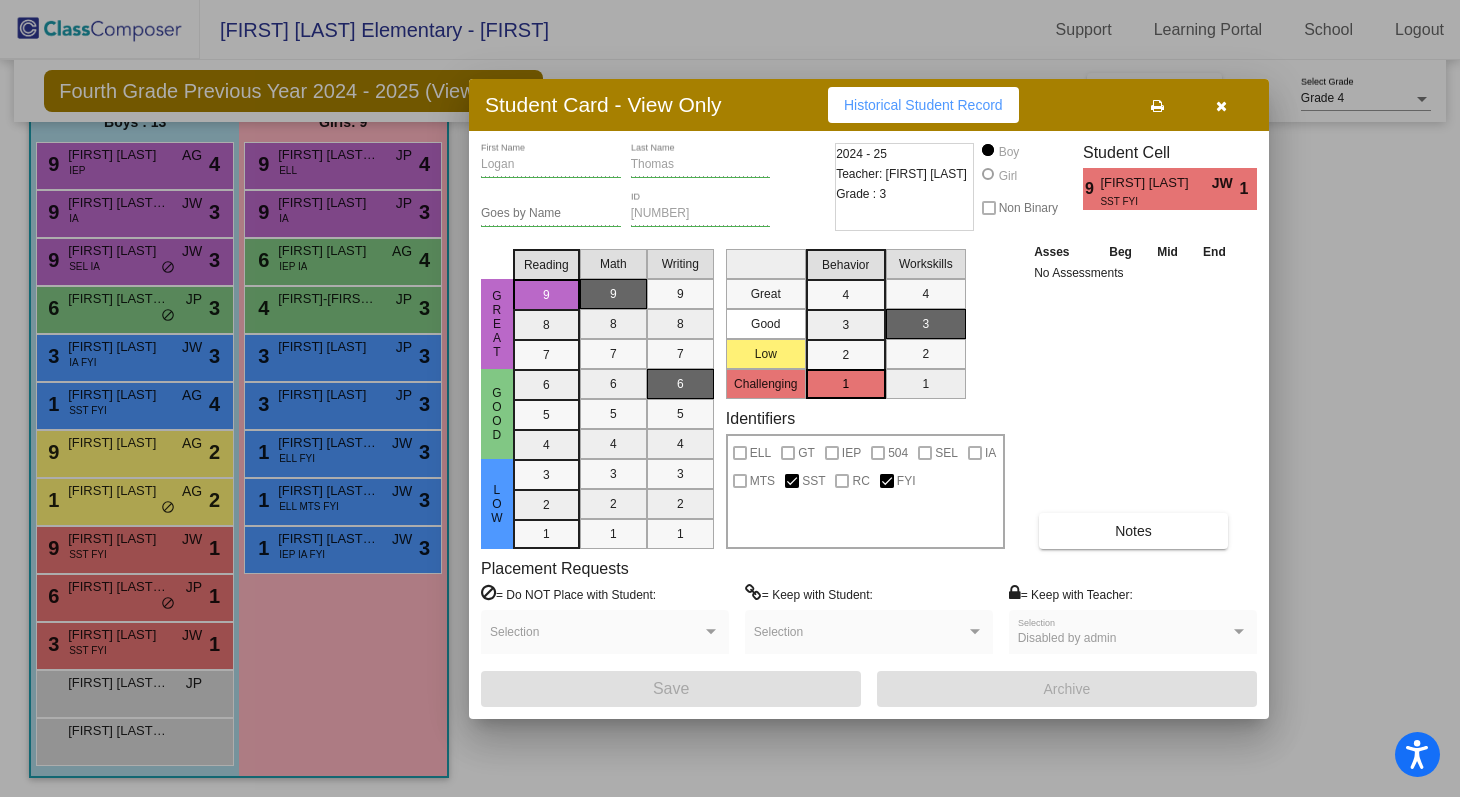 click at bounding box center [1221, 106] 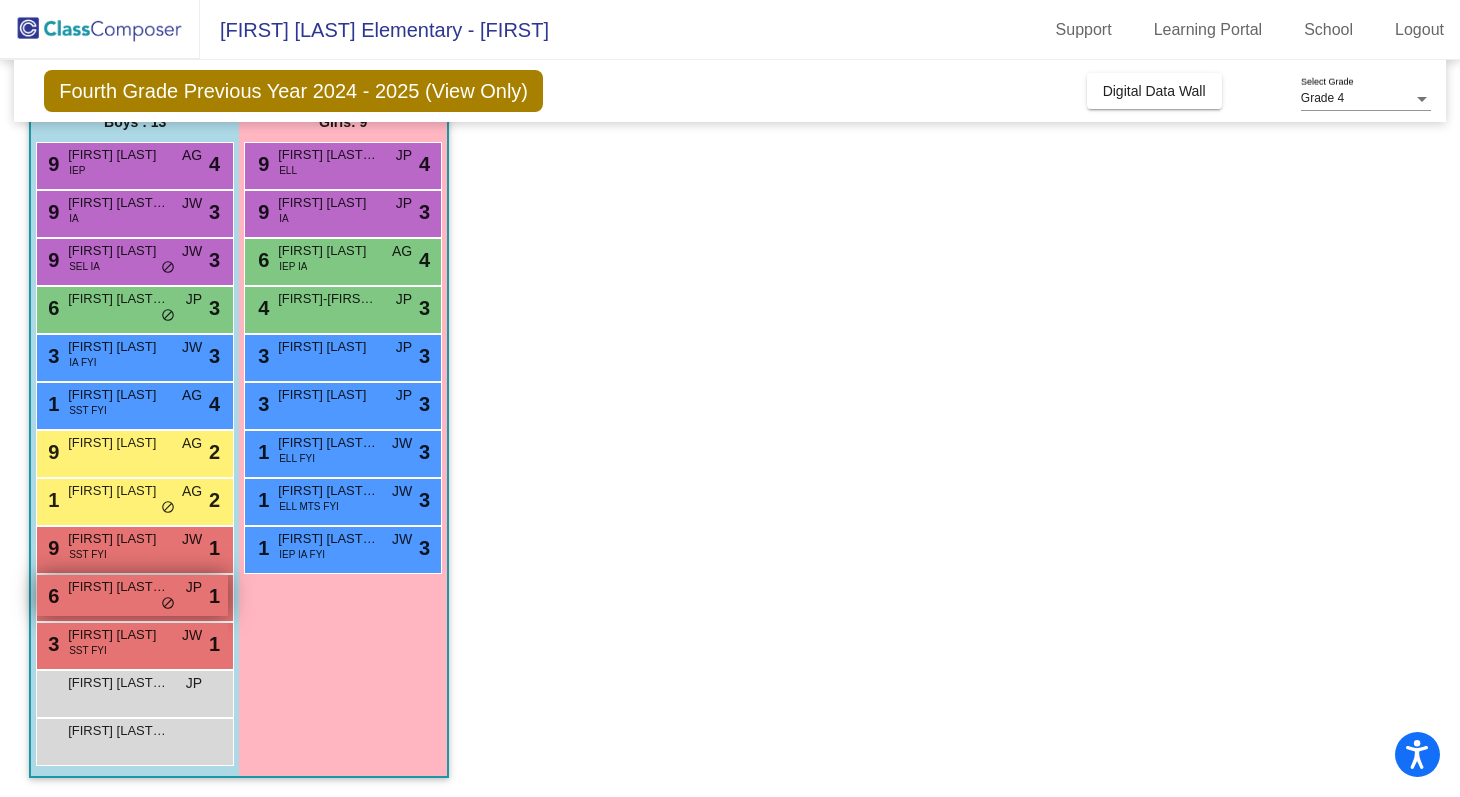 click on "[FIRST] [LAST] [LAST]" at bounding box center (118, 587) 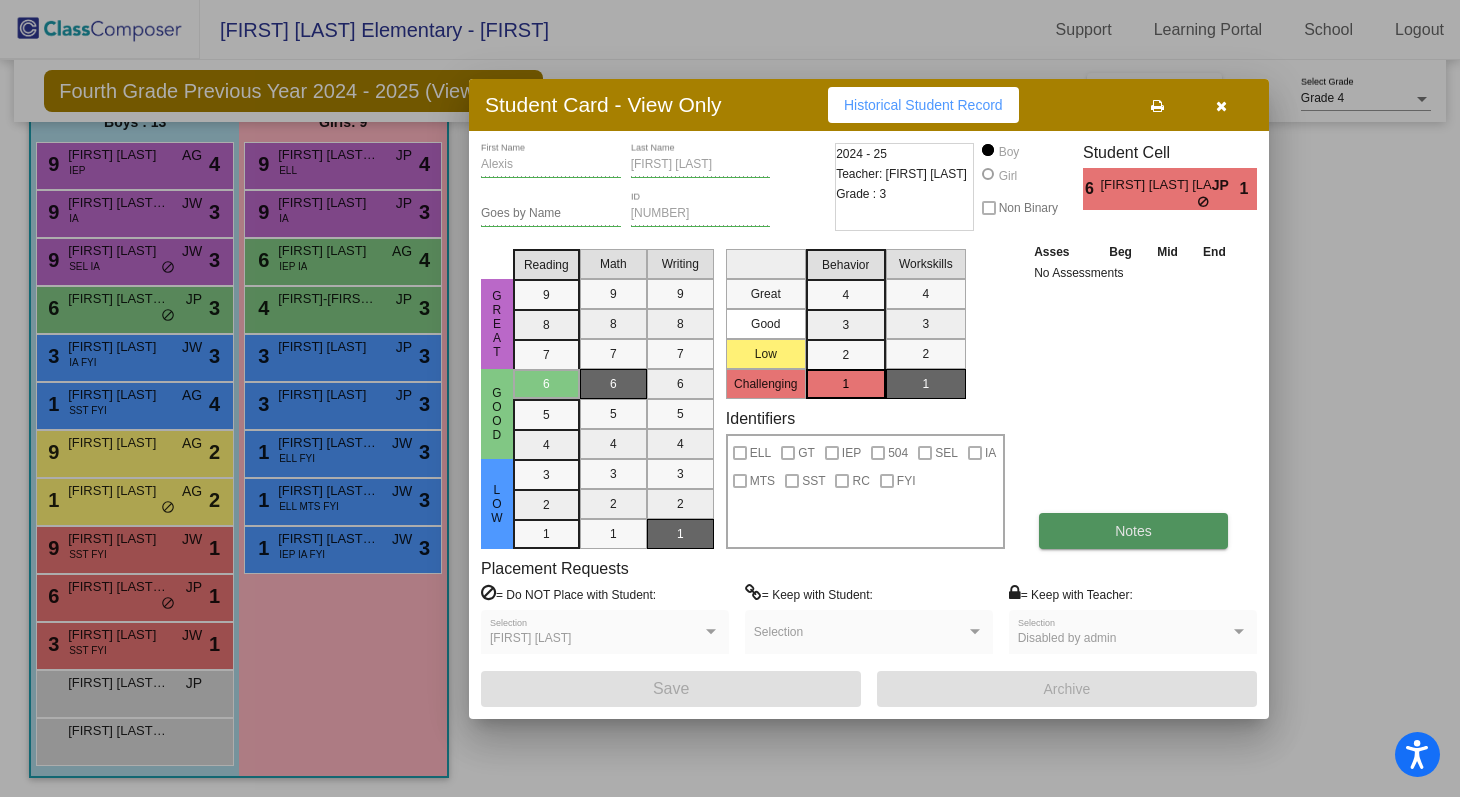 click on "Notes" at bounding box center [1133, 531] 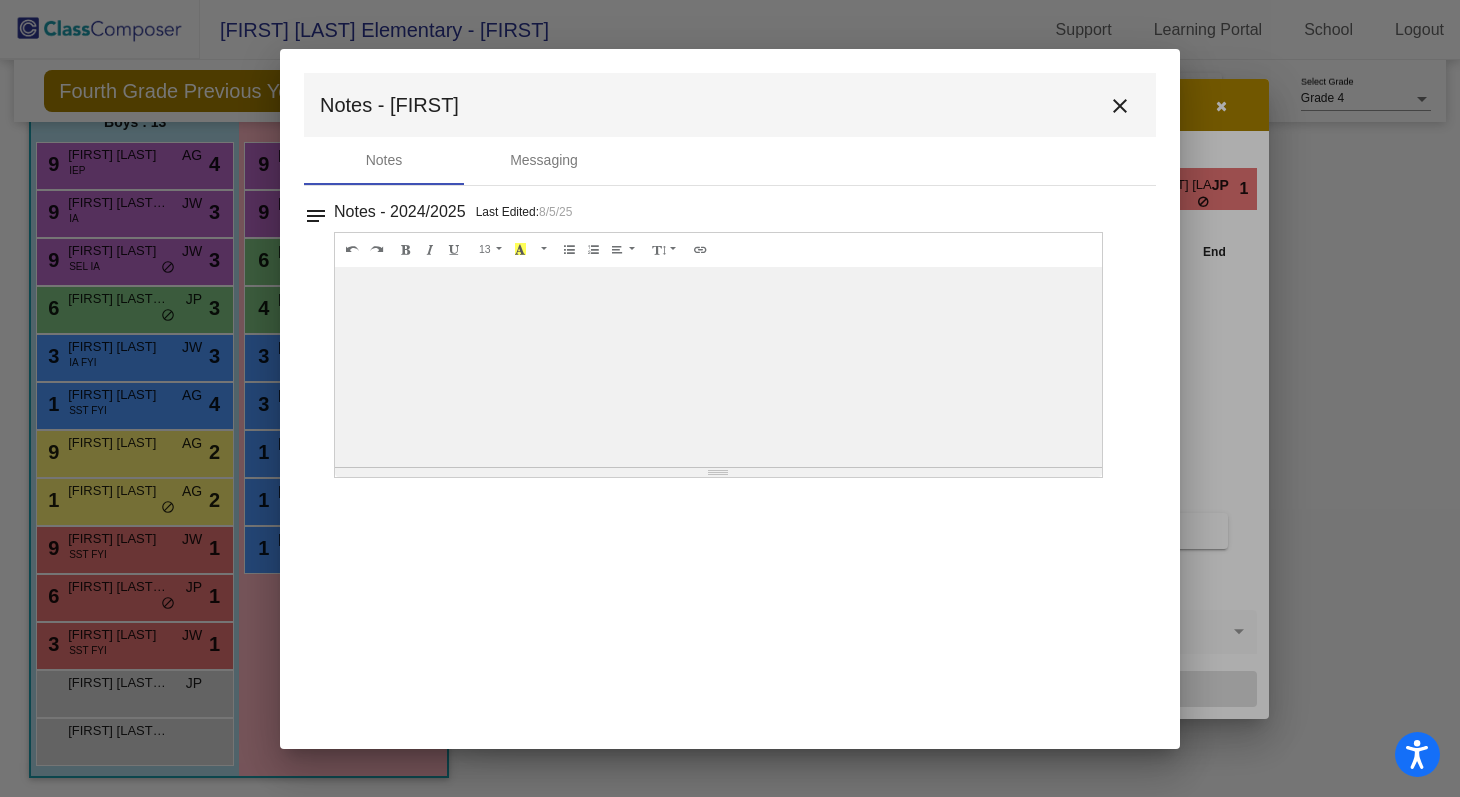 click on "close" at bounding box center (1120, 106) 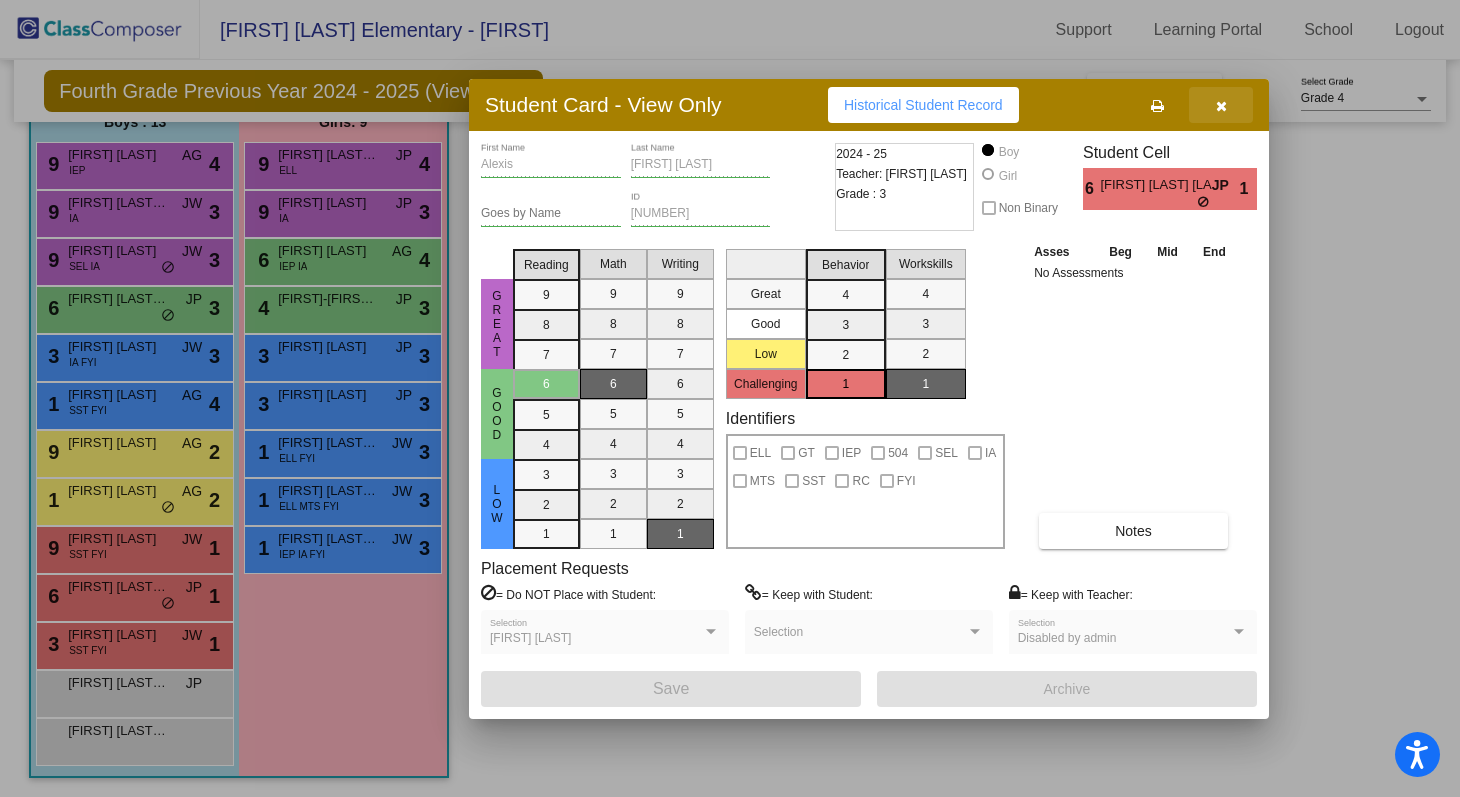click at bounding box center (1221, 105) 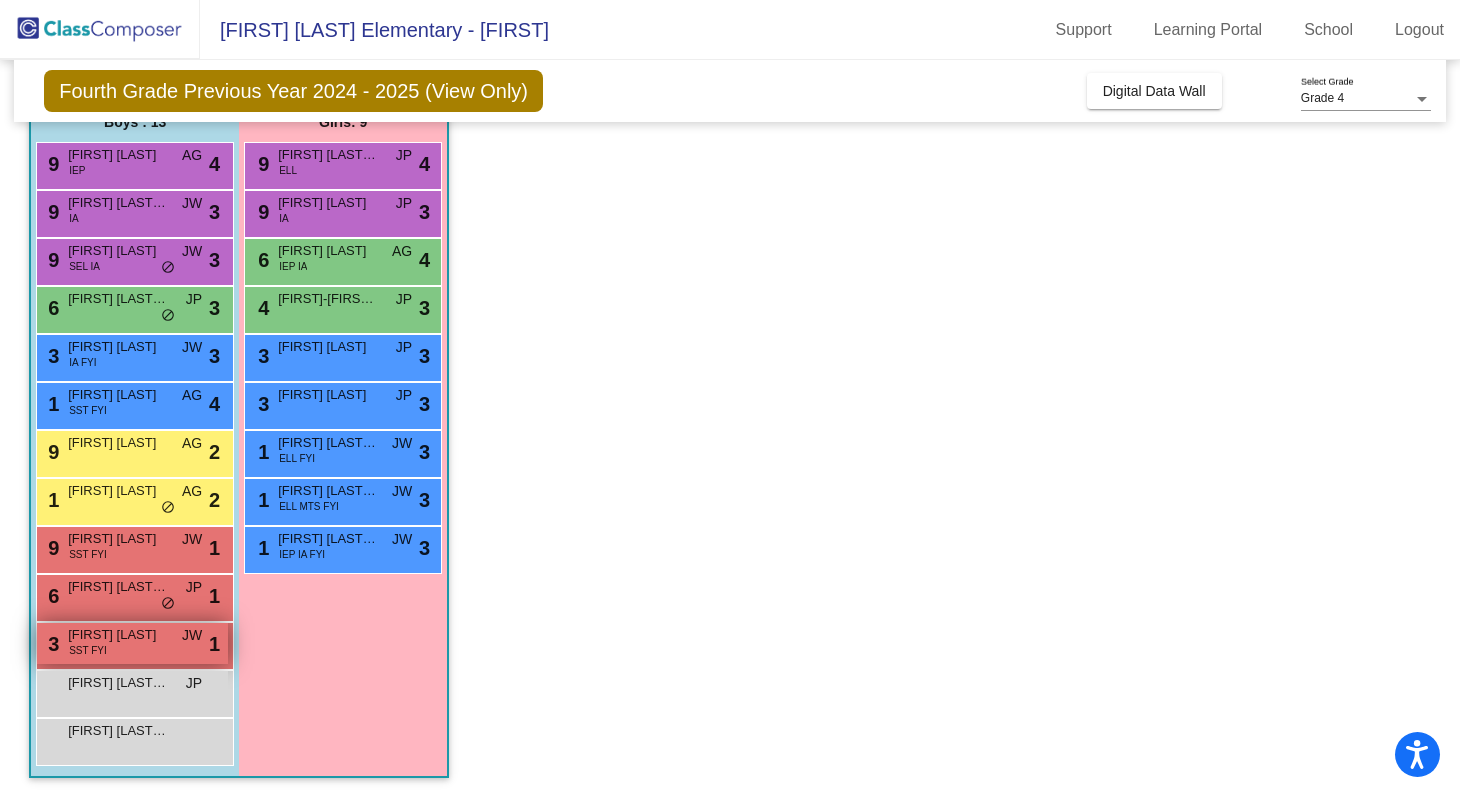 click on "[FIRST] [LAST]" at bounding box center [118, 635] 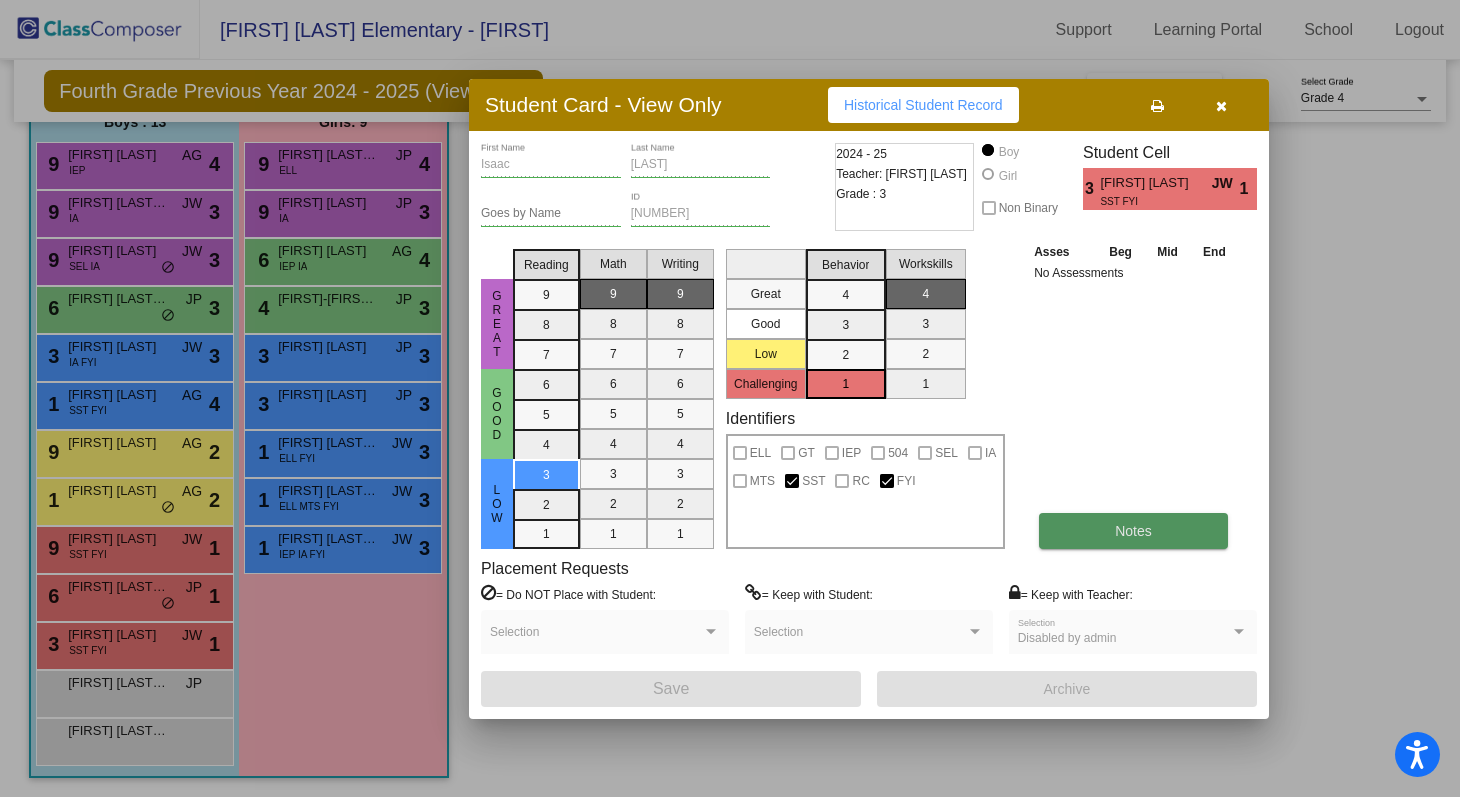 click on "Notes" at bounding box center (1133, 531) 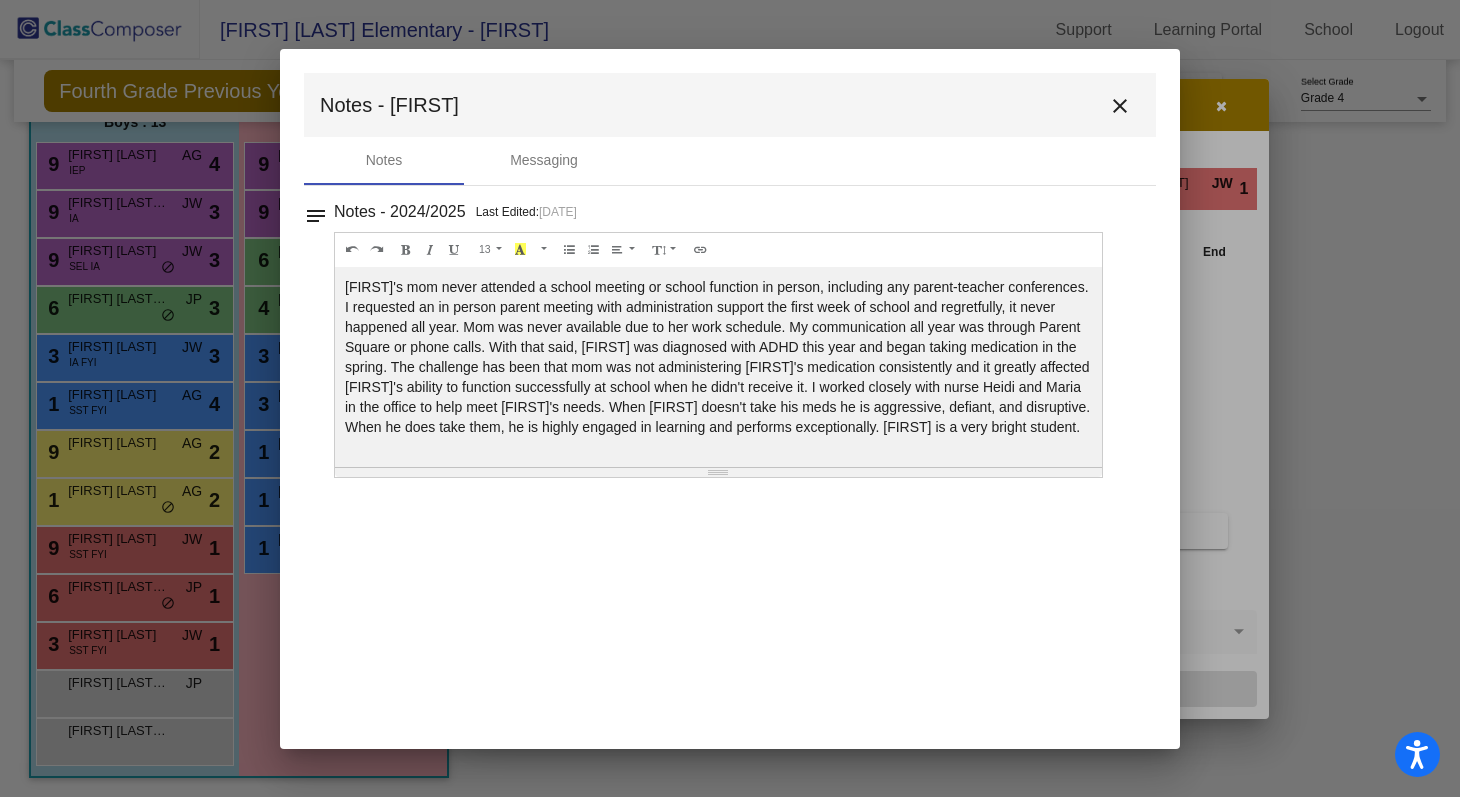 scroll, scrollTop: 0, scrollLeft: 0, axis: both 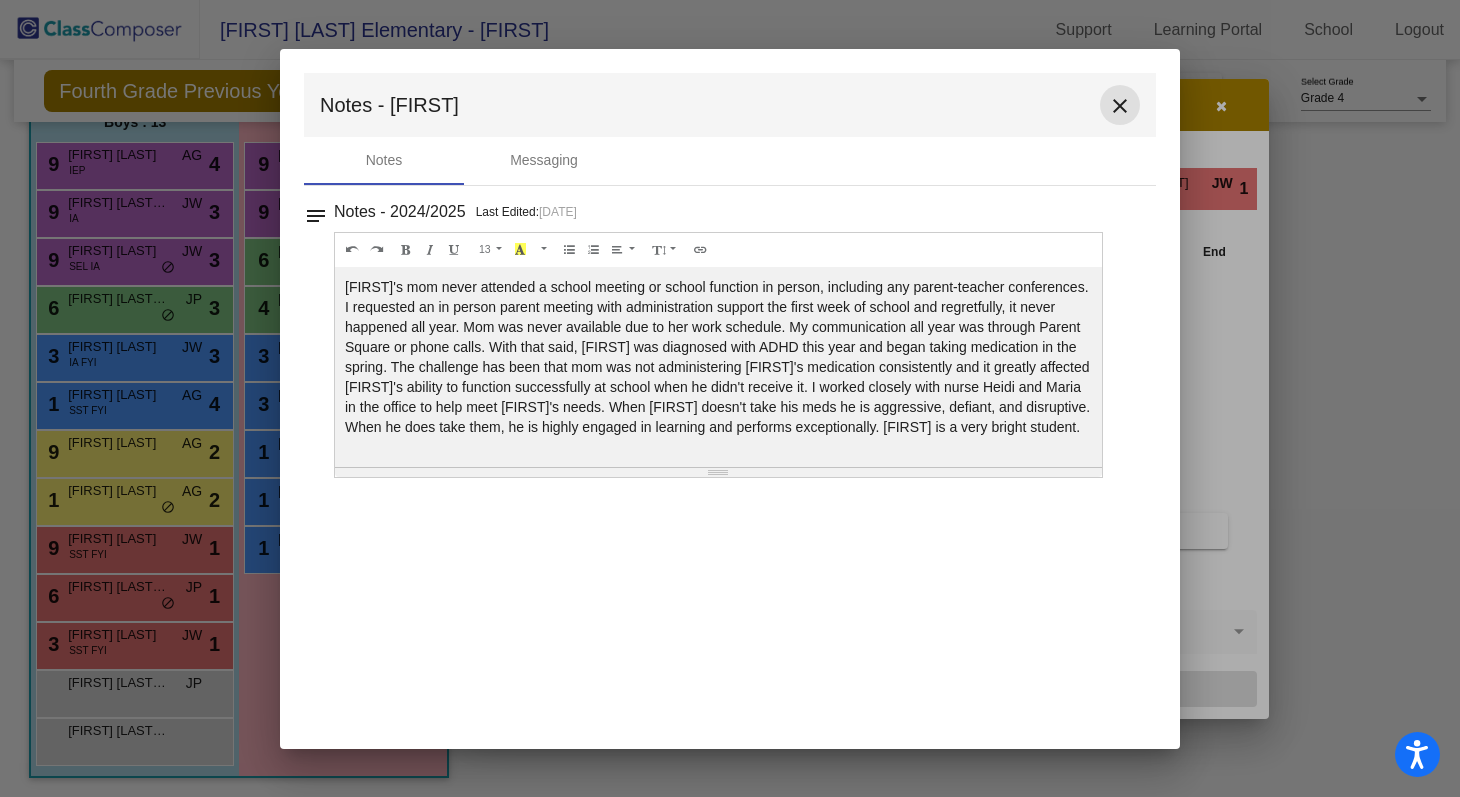 click on "close" at bounding box center (1120, 106) 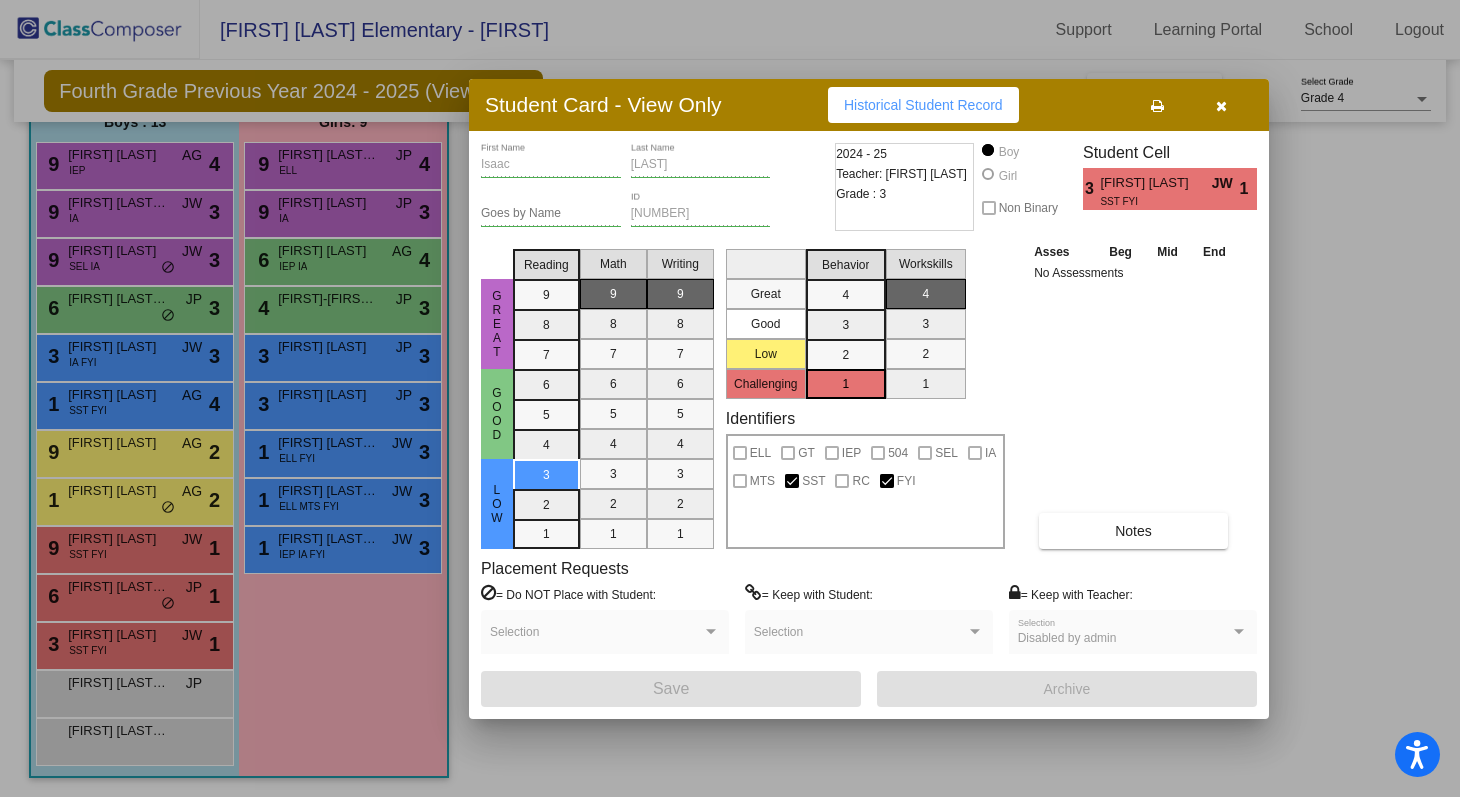 click at bounding box center [1221, 105] 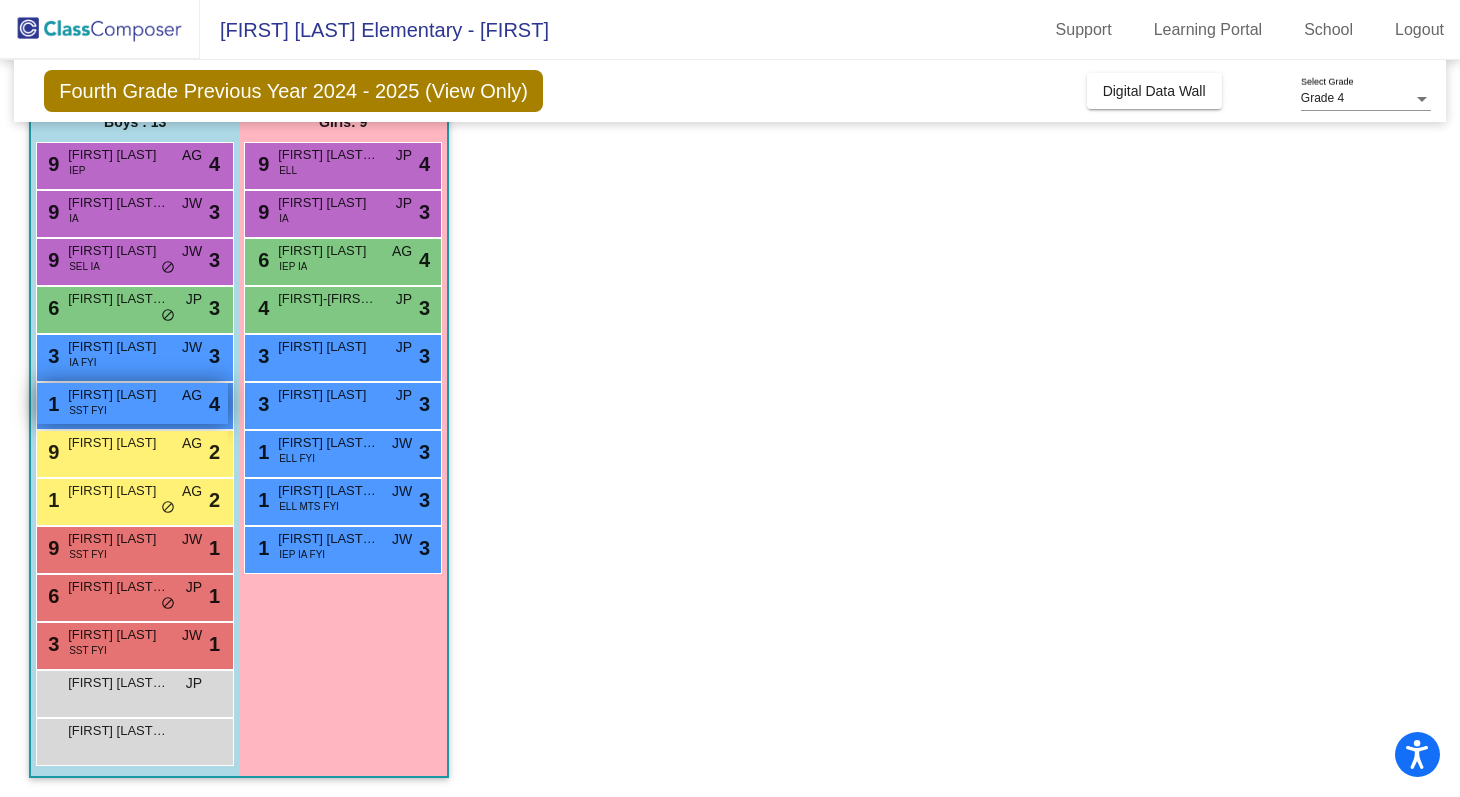 click on "[FIRST] [LAST]" at bounding box center [118, 395] 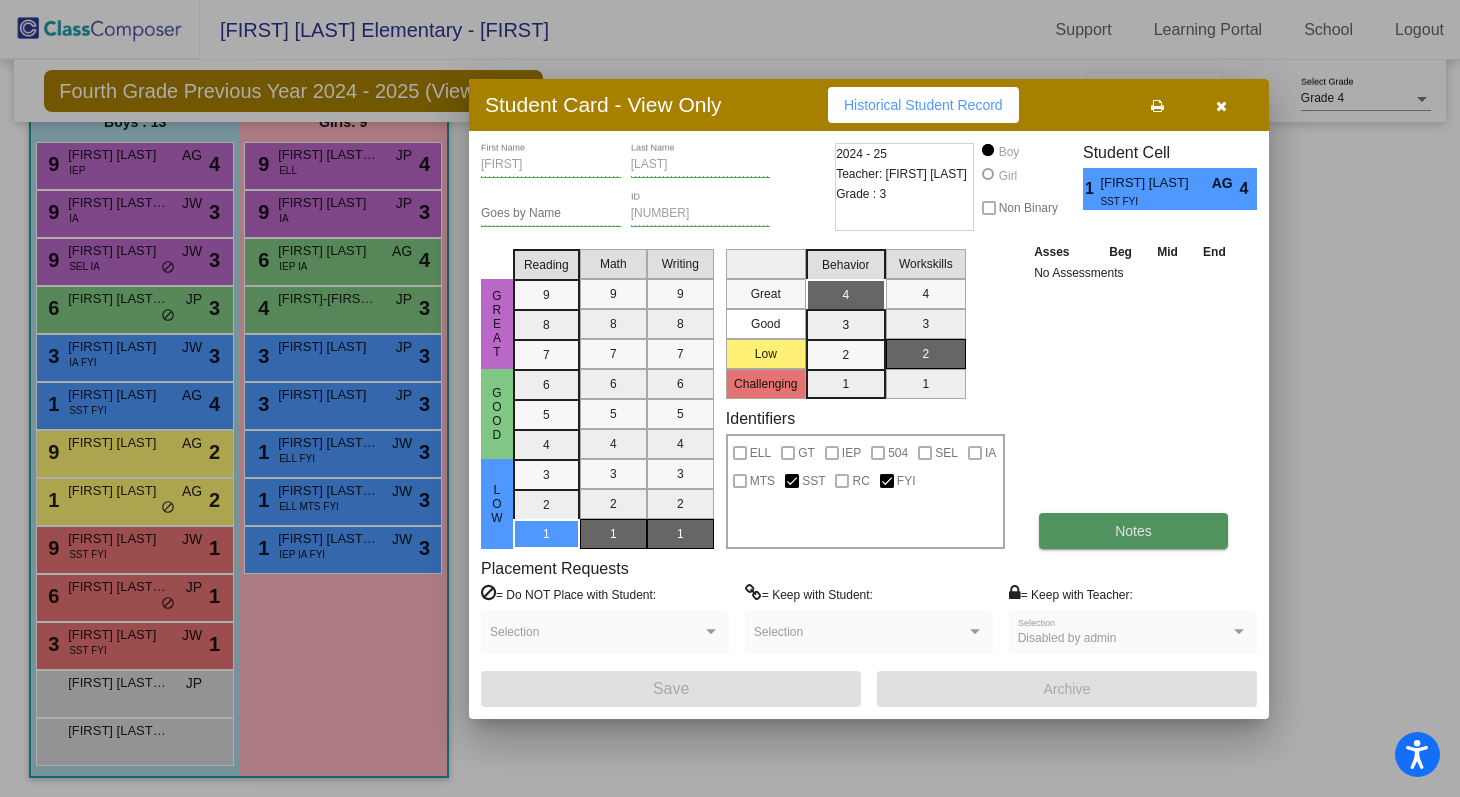 click on "Notes" at bounding box center (1133, 531) 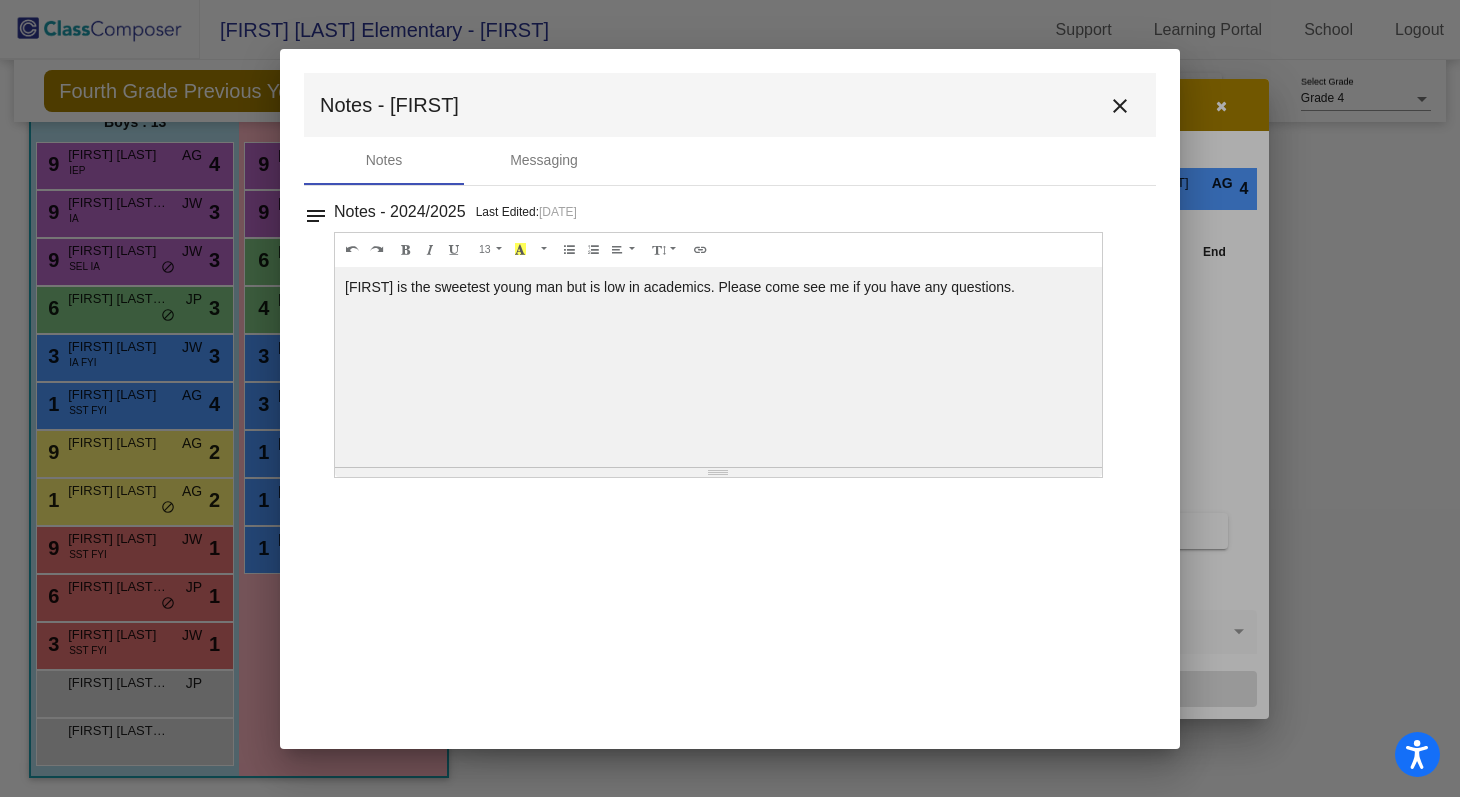 click on "close" at bounding box center [1120, 106] 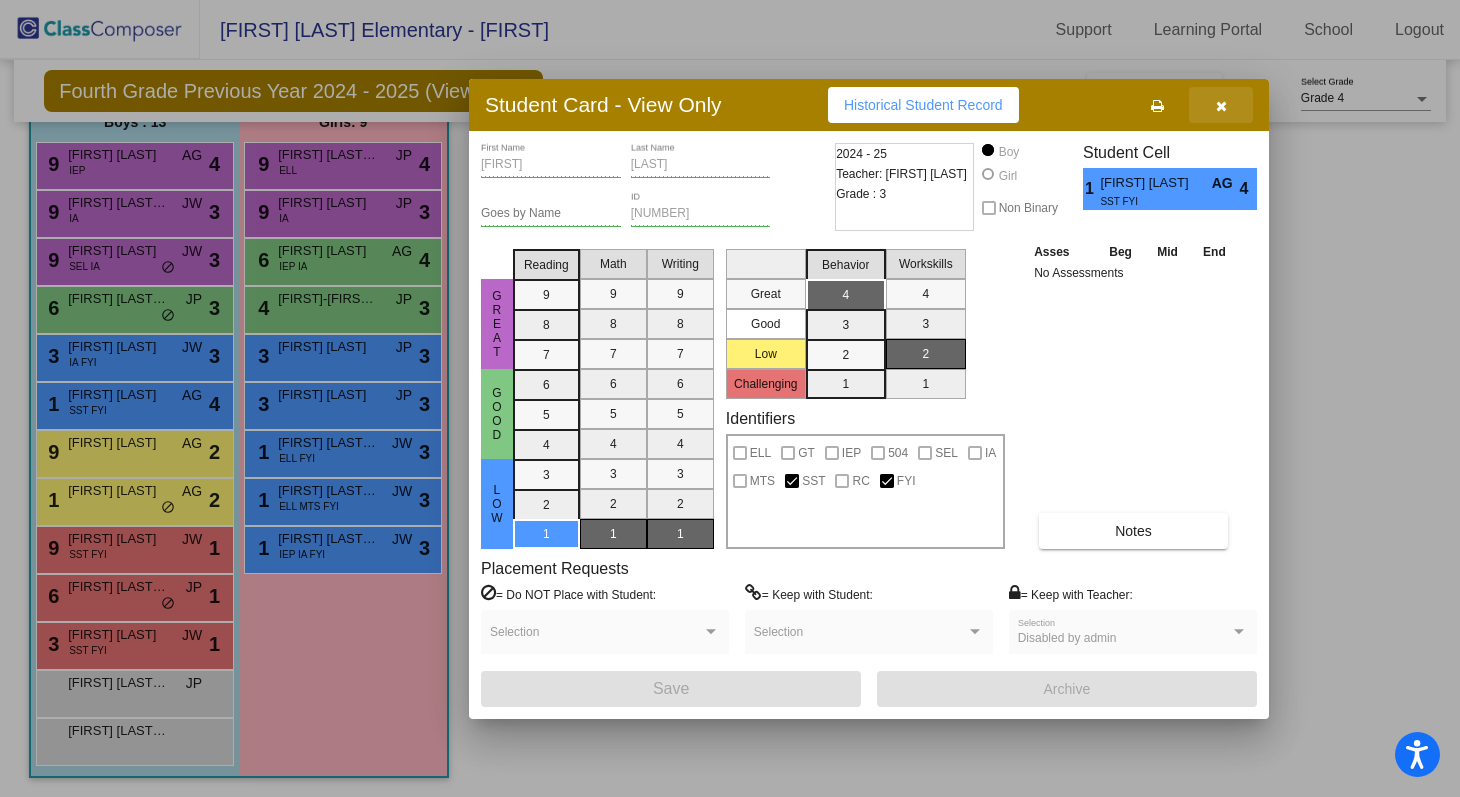 click at bounding box center [1221, 106] 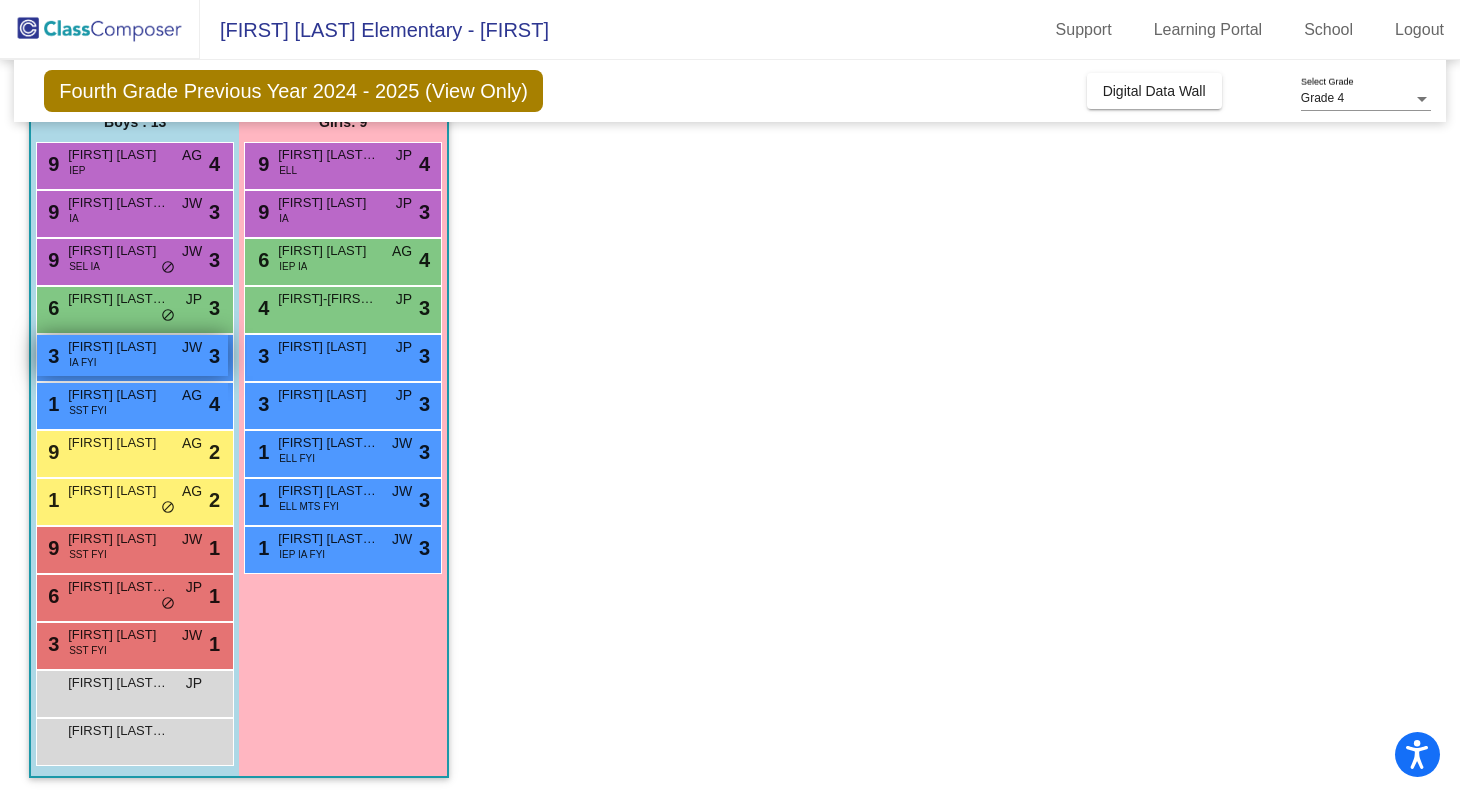 click on "3 [FIRST] [LAST] IA FYI JW lock do_not_disturb_alt 3" at bounding box center (132, 355) 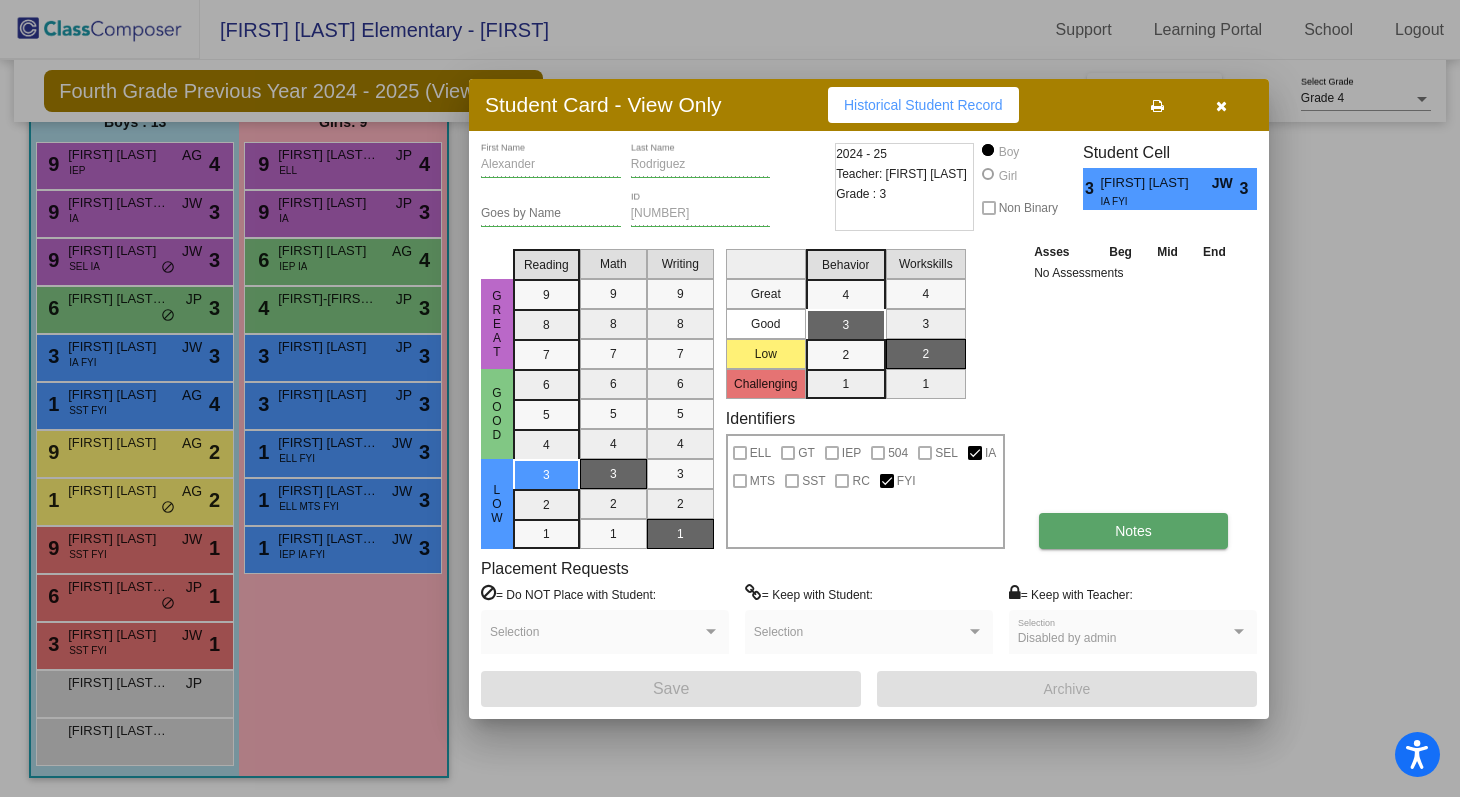 click on "Notes" at bounding box center [1133, 531] 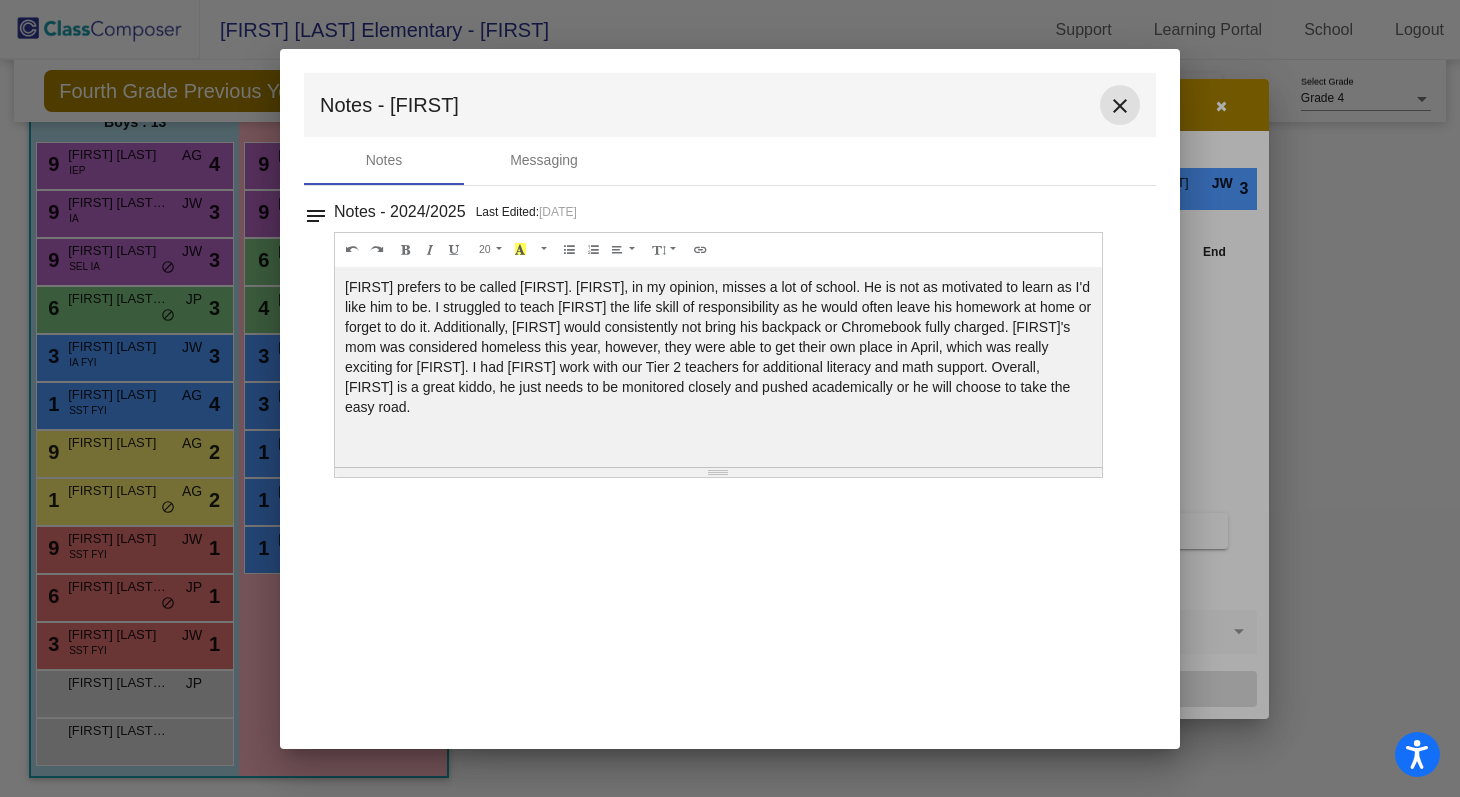 click on "close" at bounding box center [1120, 106] 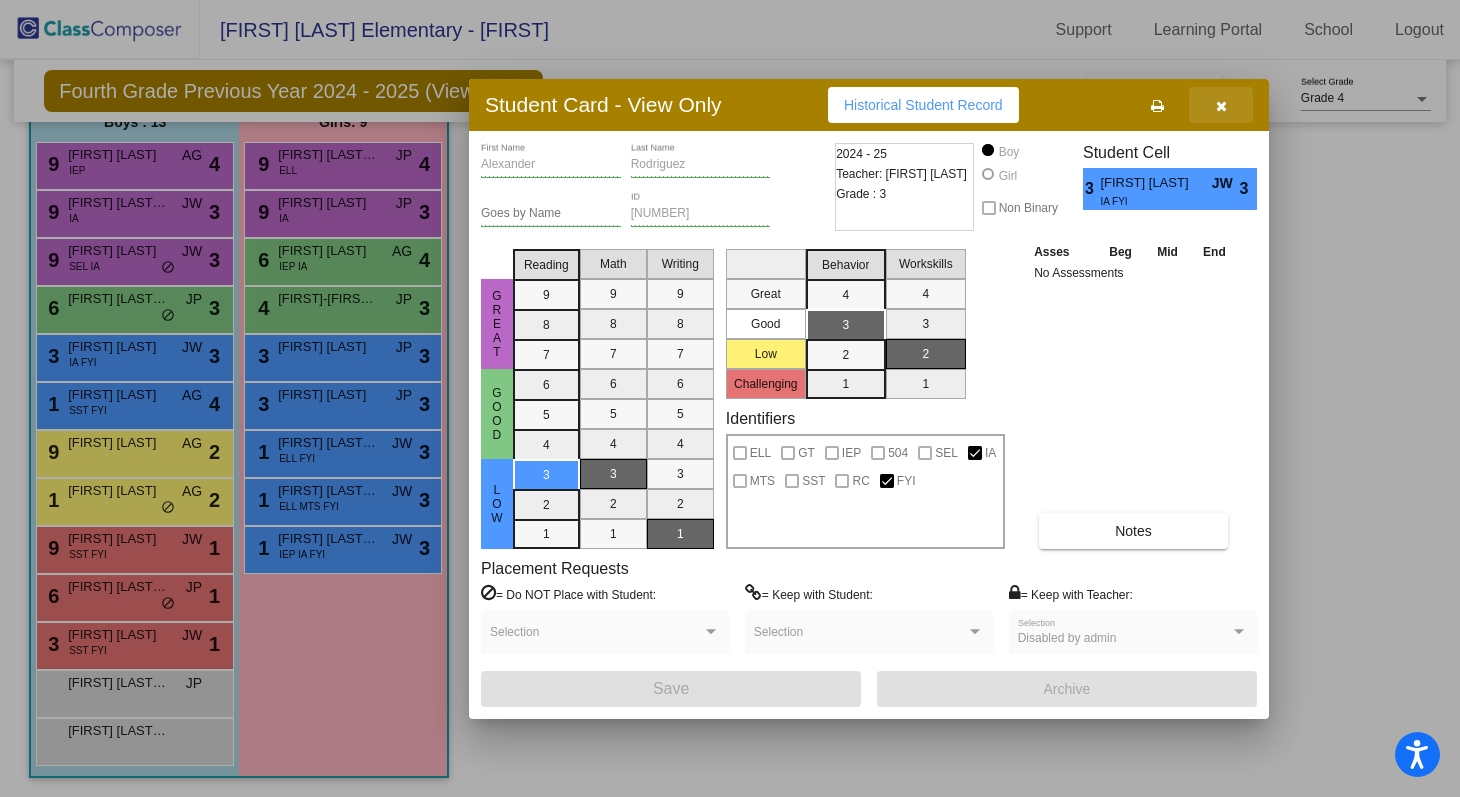 click at bounding box center (1221, 106) 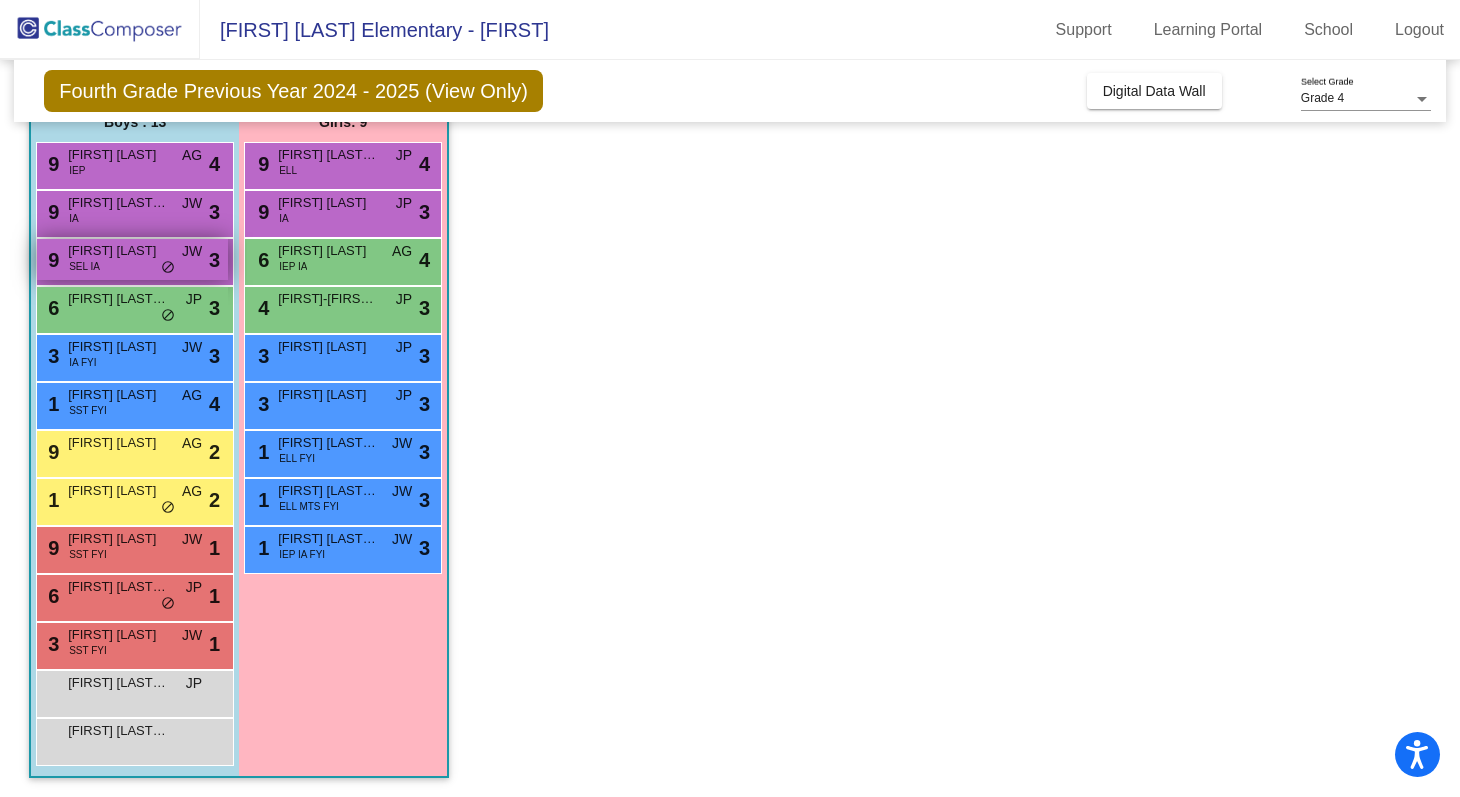 click on "[FIRST] [LAST]" at bounding box center [118, 251] 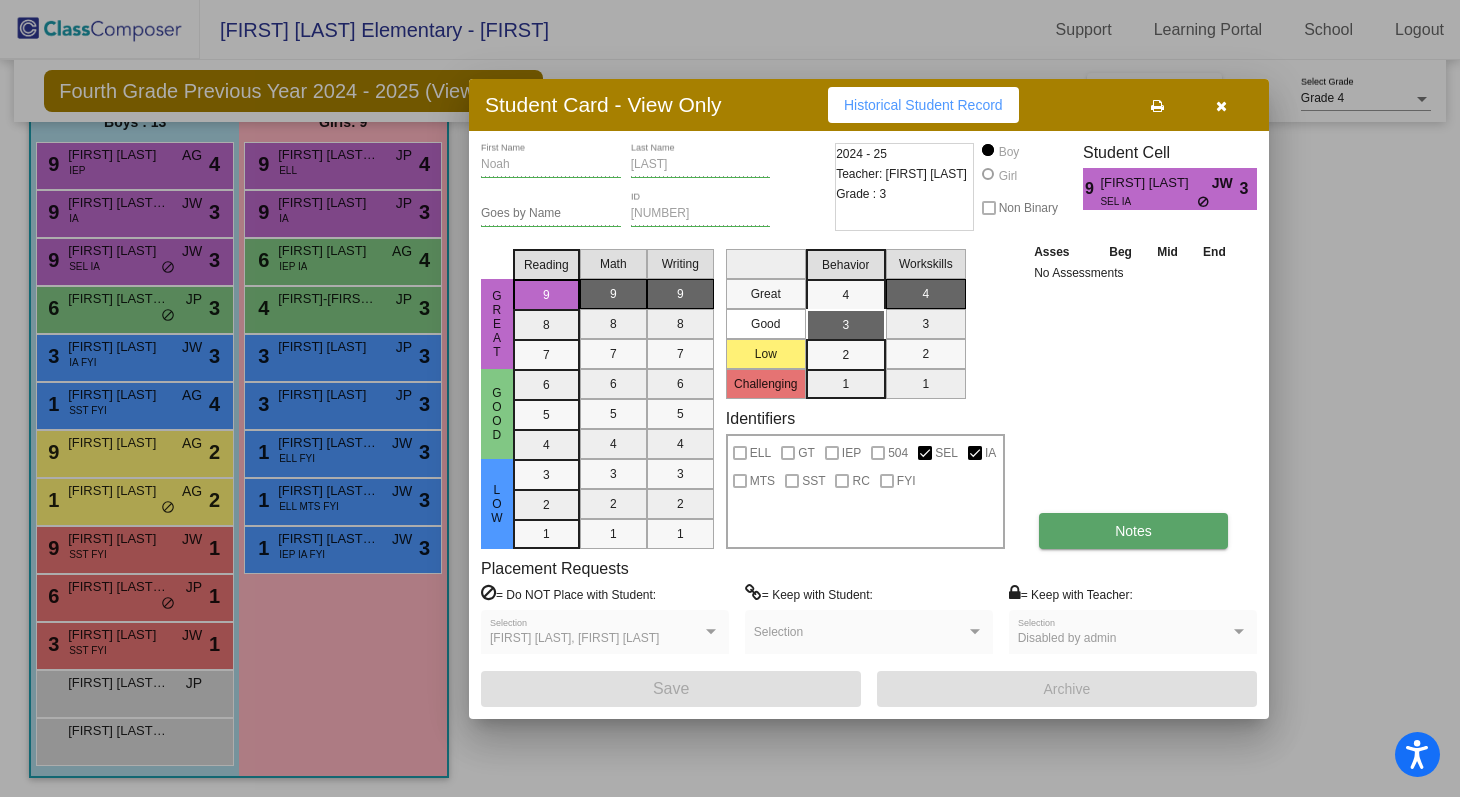 click on "Notes" at bounding box center [1133, 531] 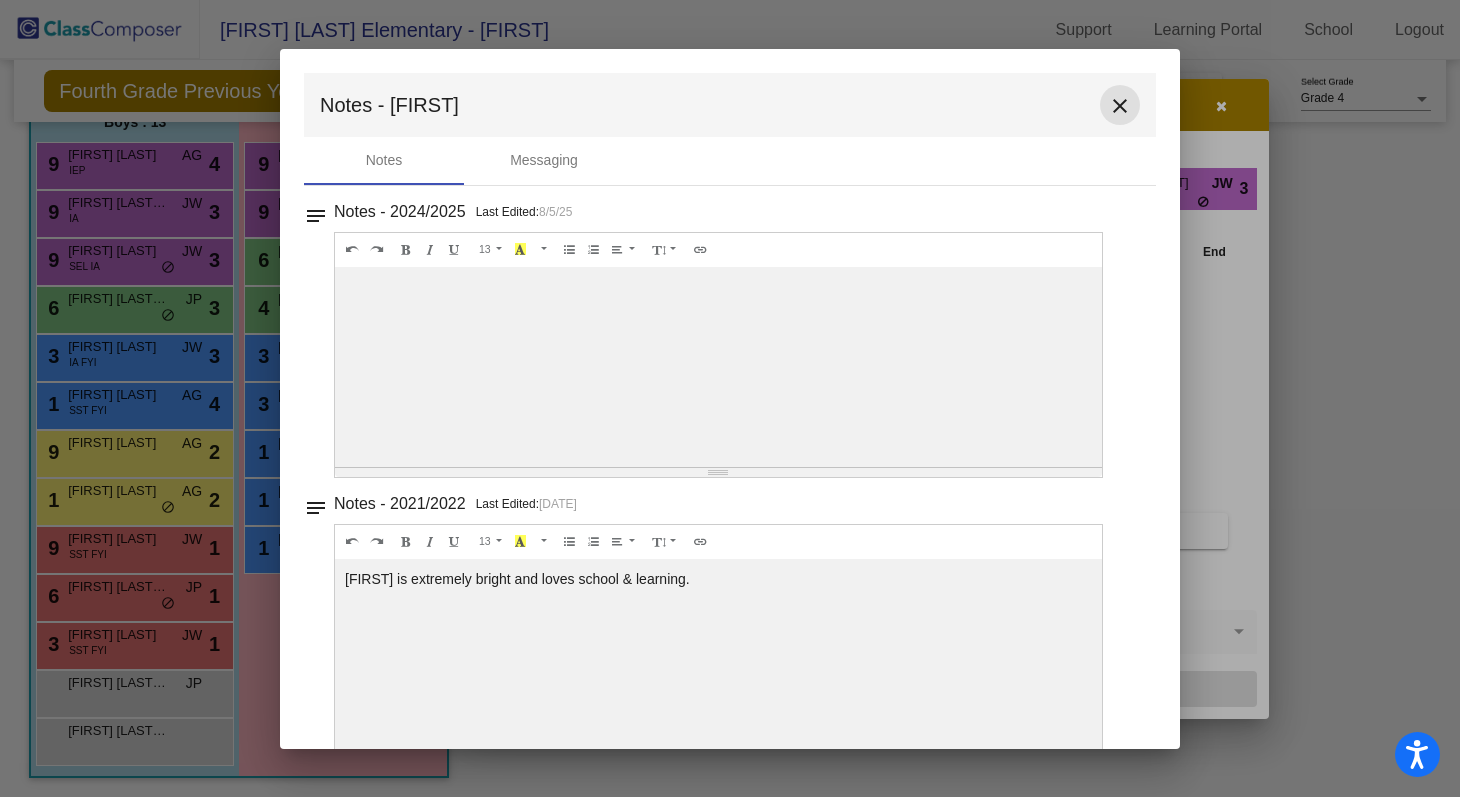 click on "close" at bounding box center [1120, 106] 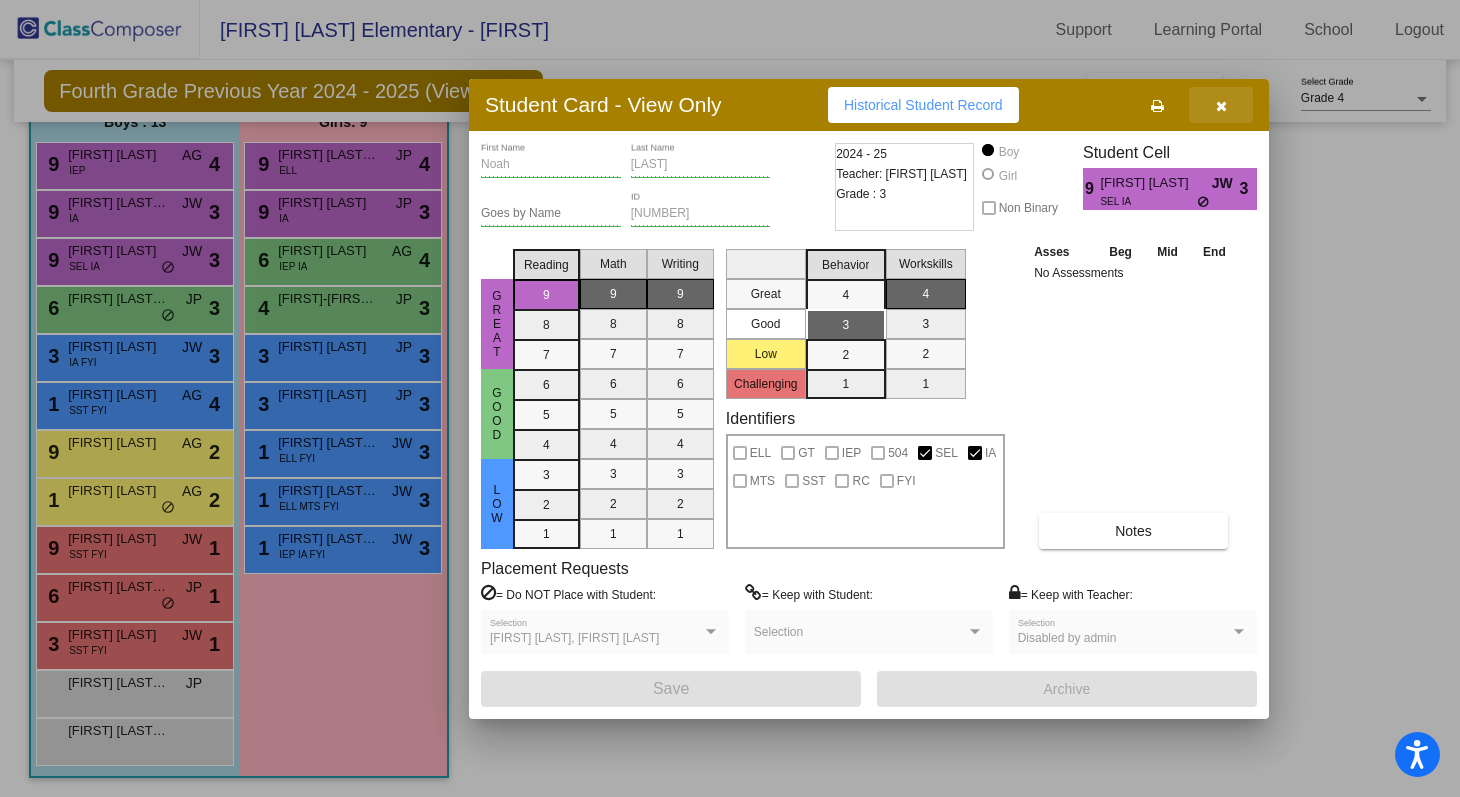 click at bounding box center [1221, 106] 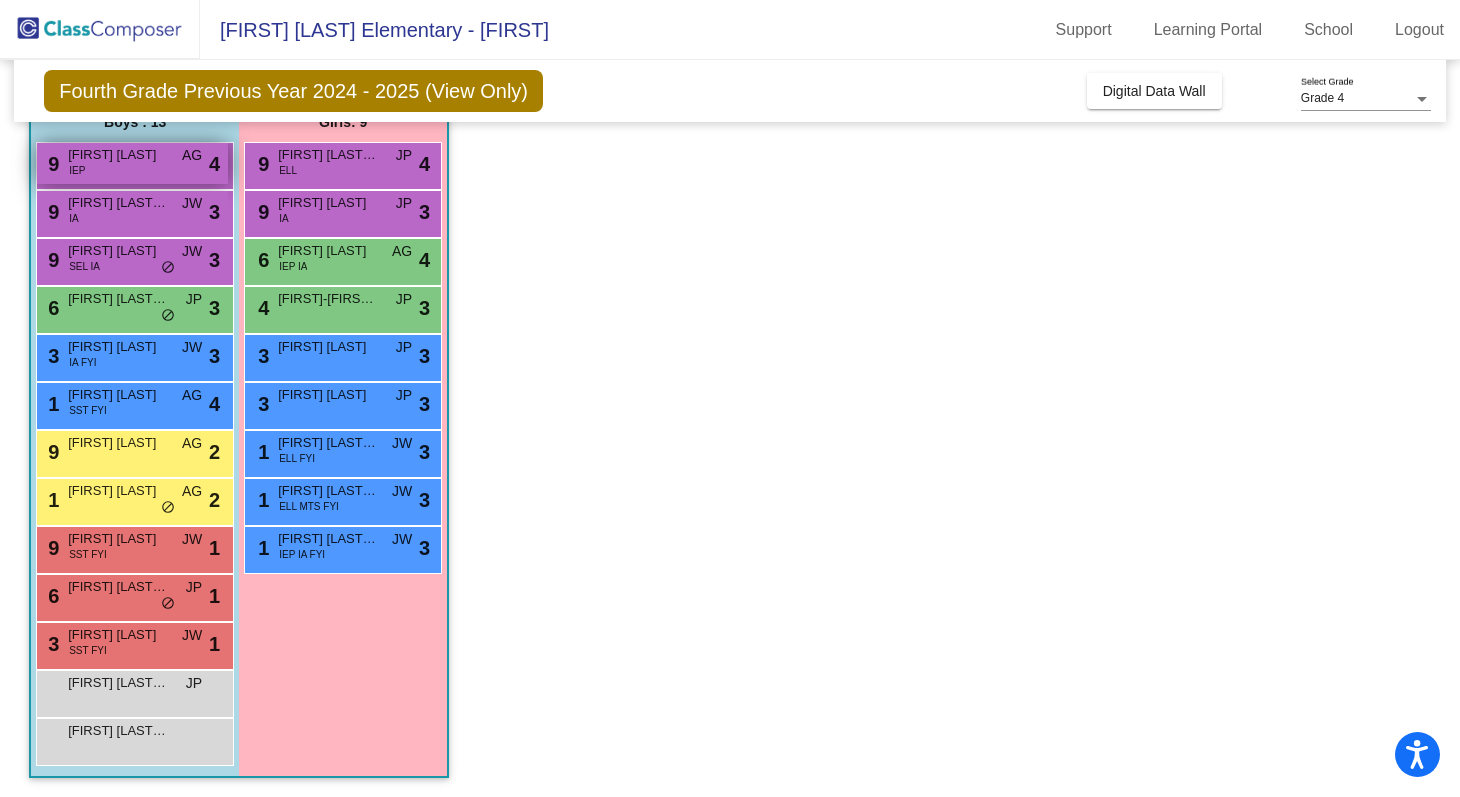 click on "9 [FIRST] [LAST] [LAST] IEP AG lock do_not_disturb_alt 4" at bounding box center (132, 163) 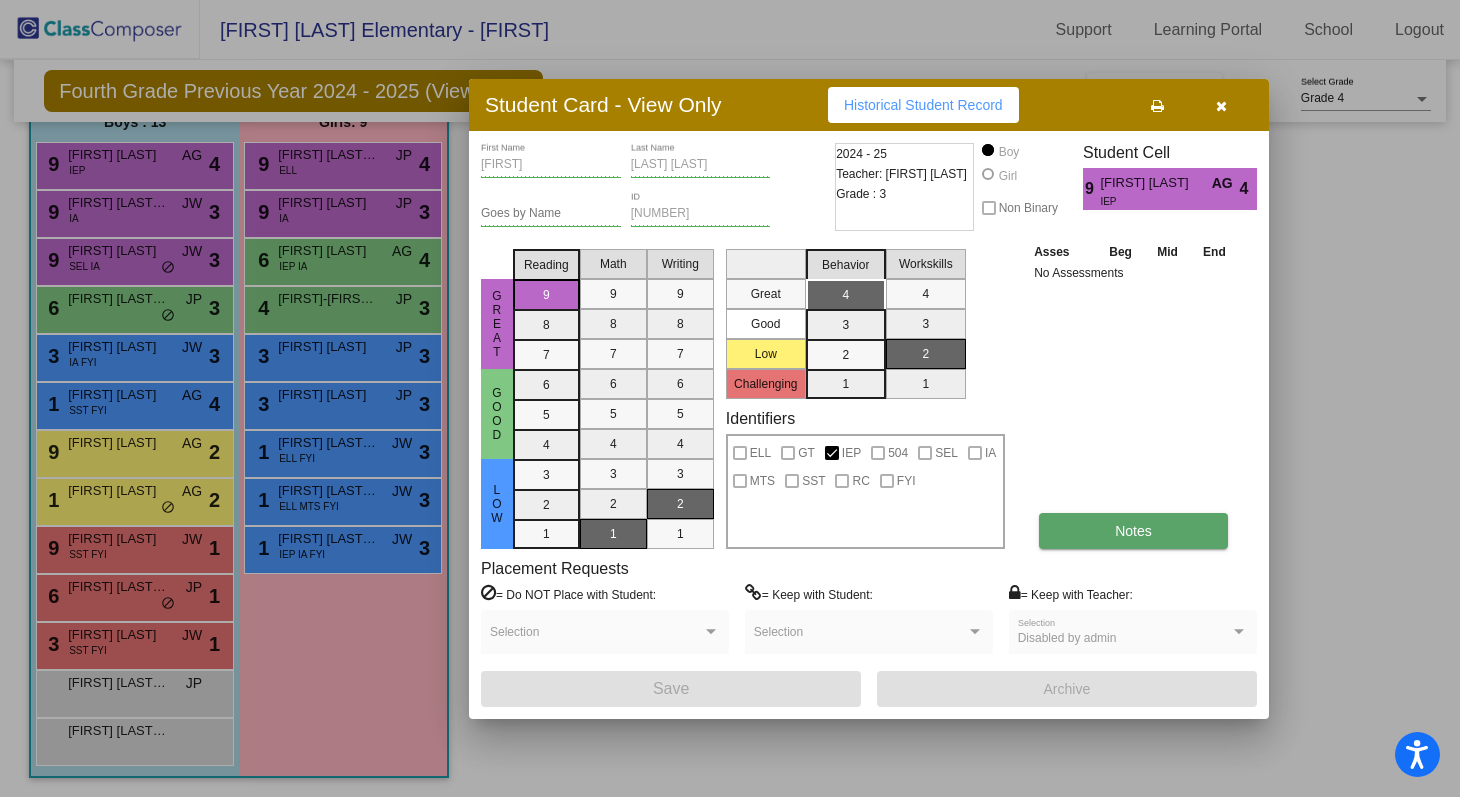 click on "Notes" at bounding box center (1133, 531) 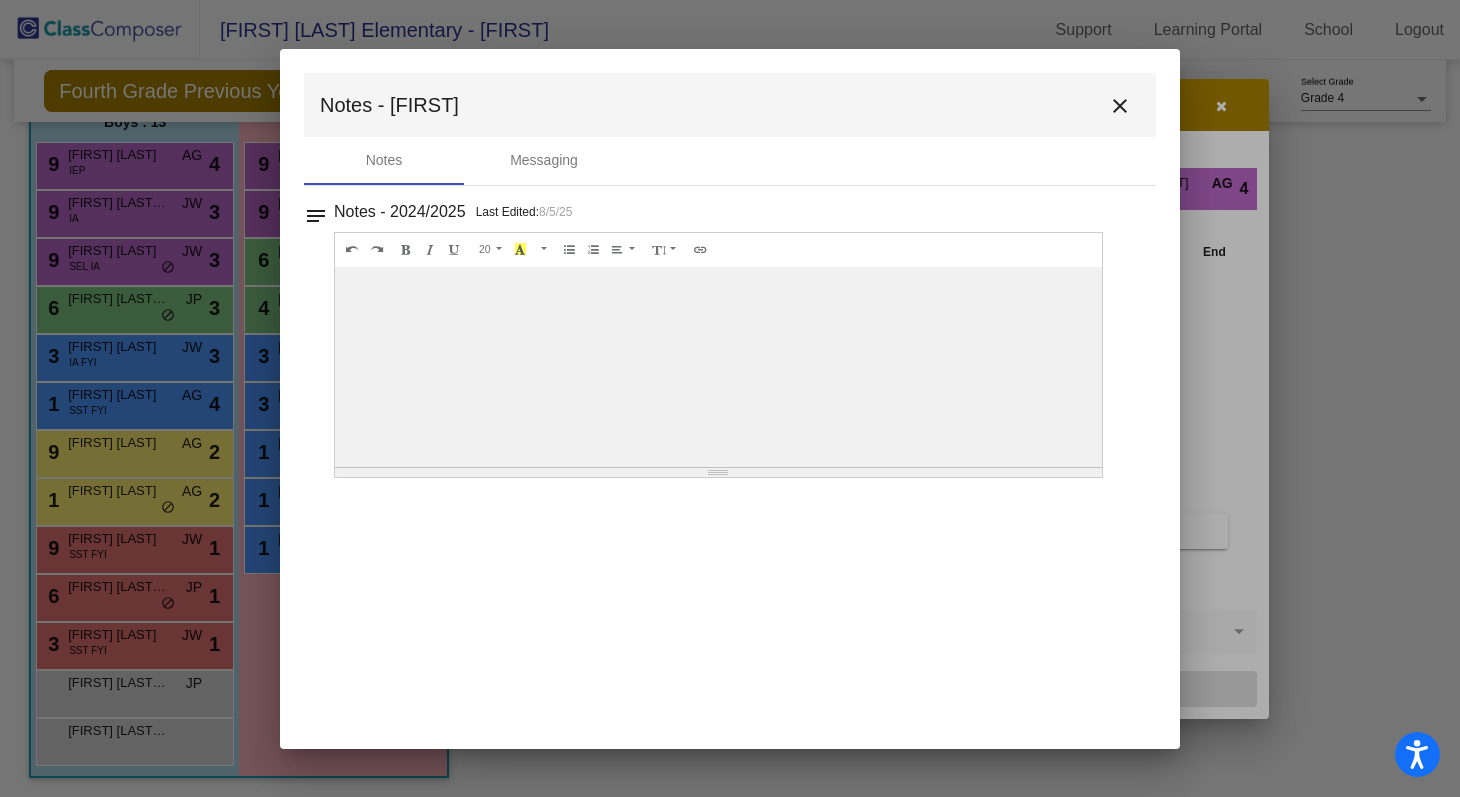 click on "close" at bounding box center (1120, 106) 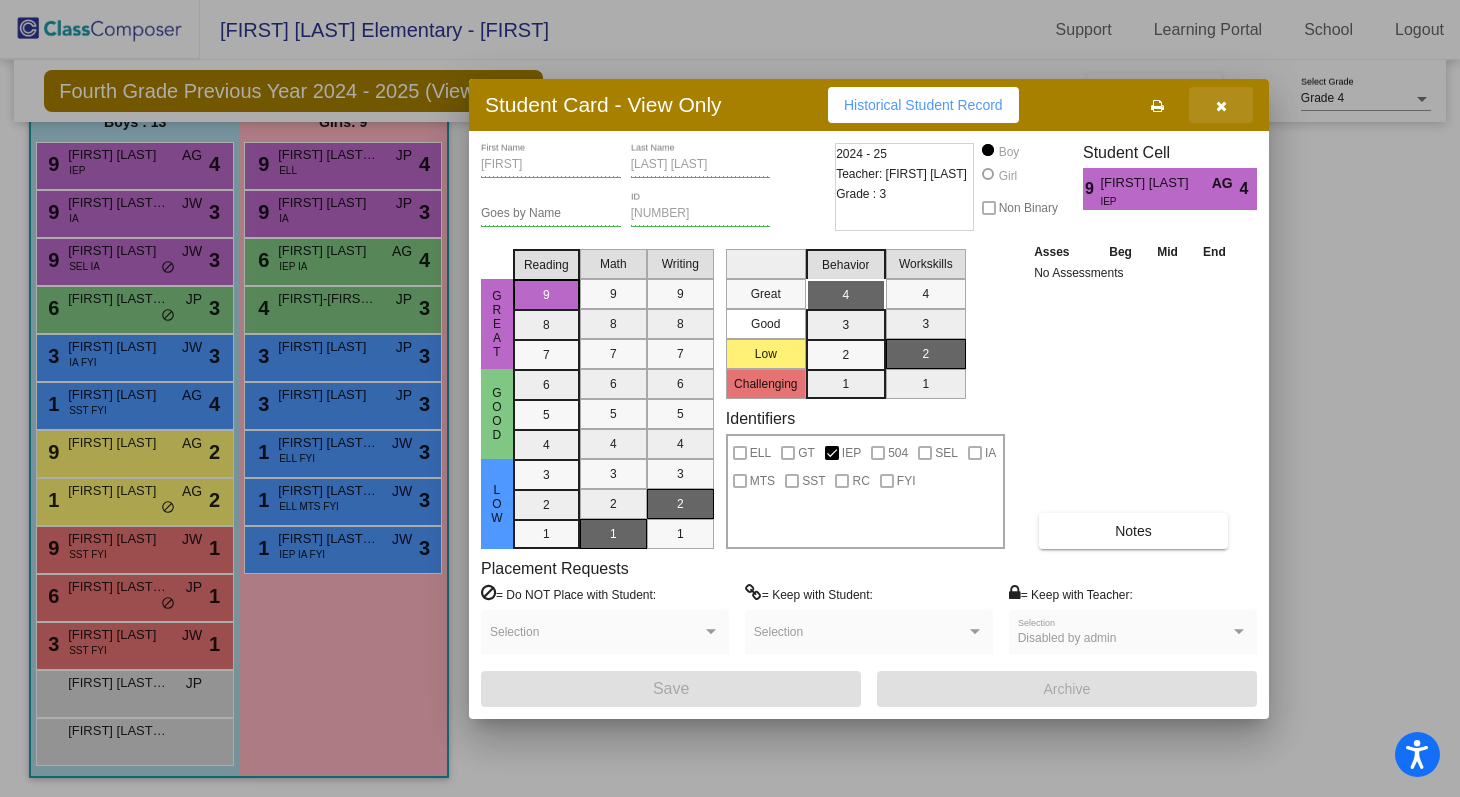 click at bounding box center (1221, 106) 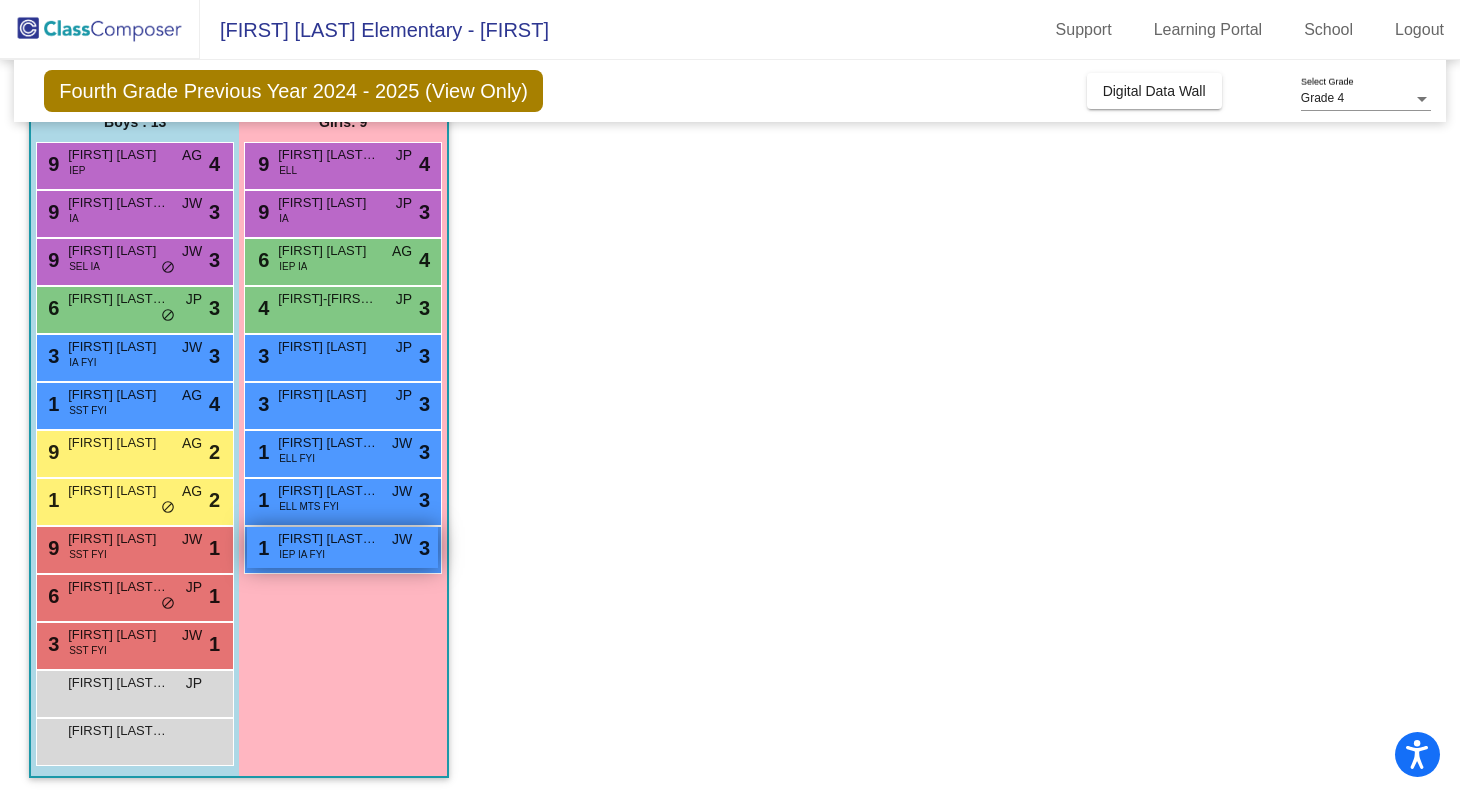 click on "1 [FIRST] [LAST] IEP IA FYI JW lock do_not_disturb_alt 3" at bounding box center [342, 547] 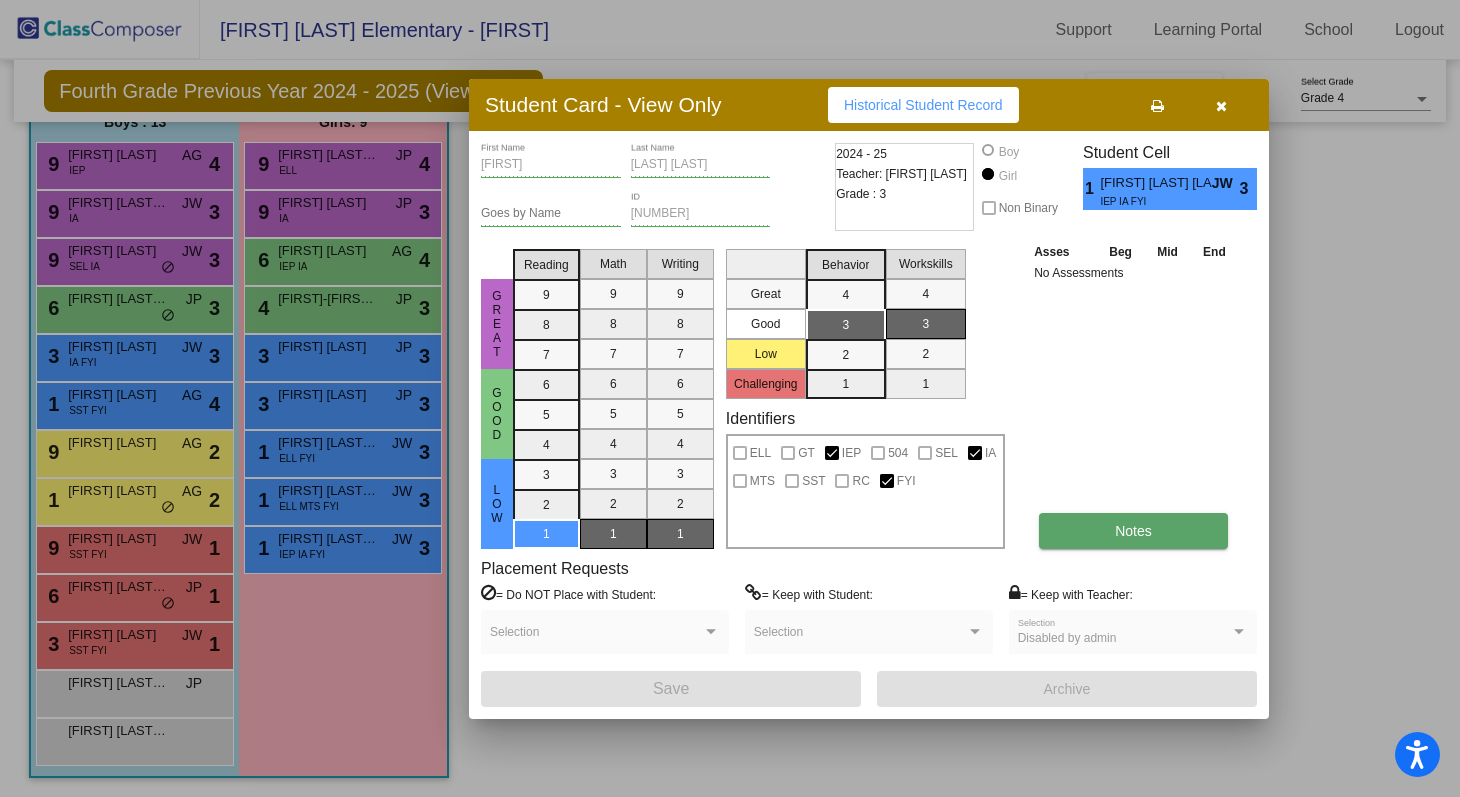 click on "Notes" at bounding box center [1133, 531] 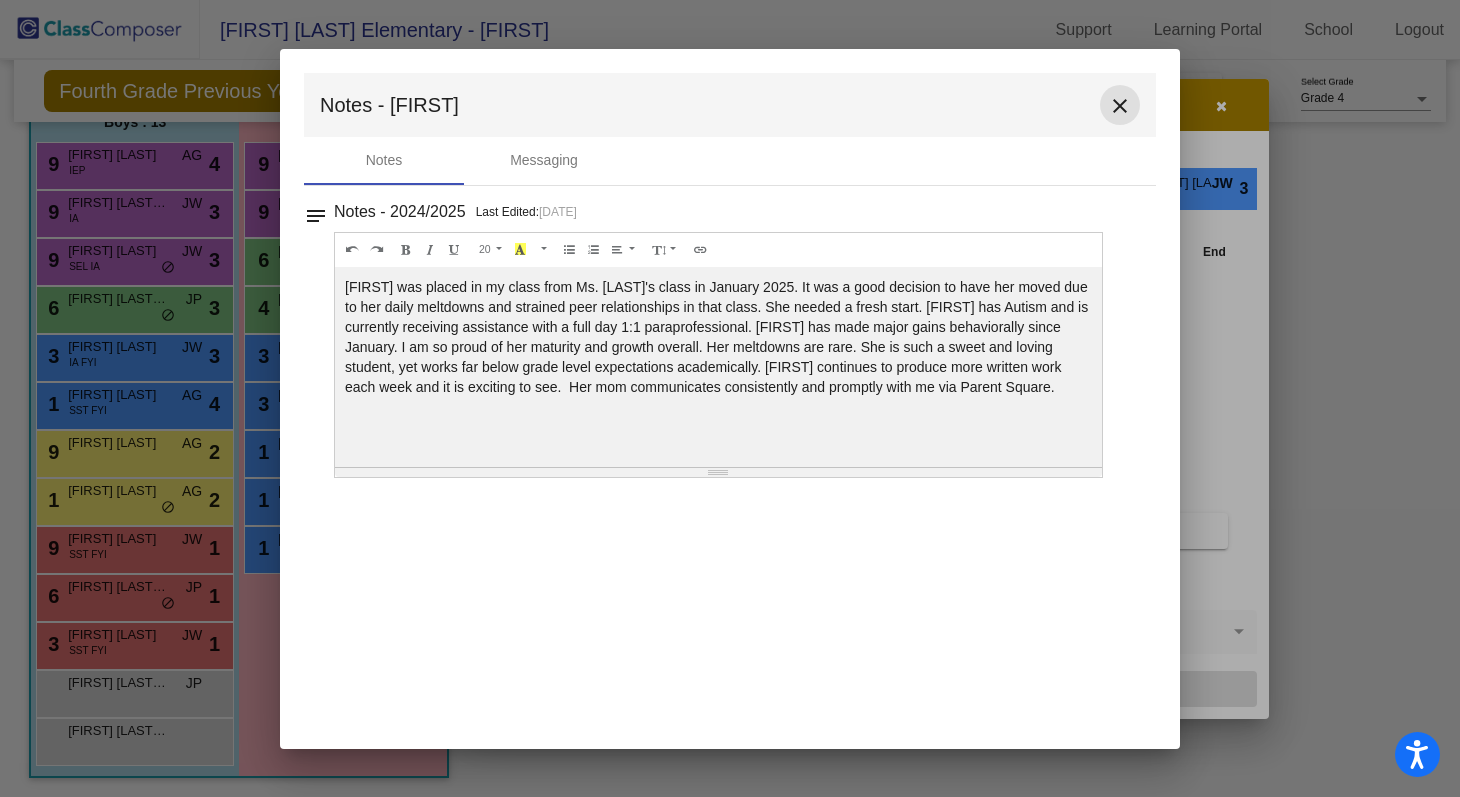 click on "close" at bounding box center [1120, 106] 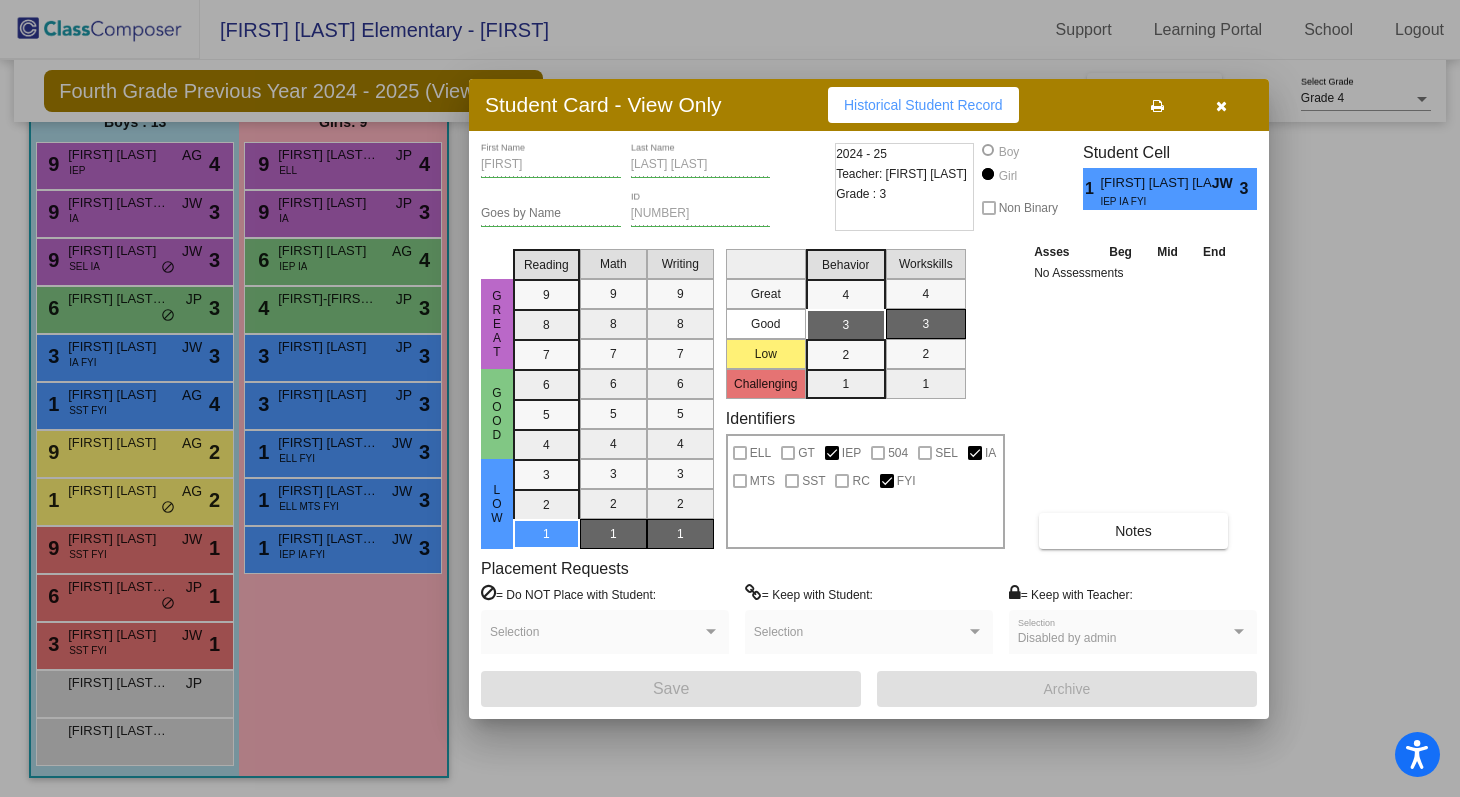 click at bounding box center (1221, 106) 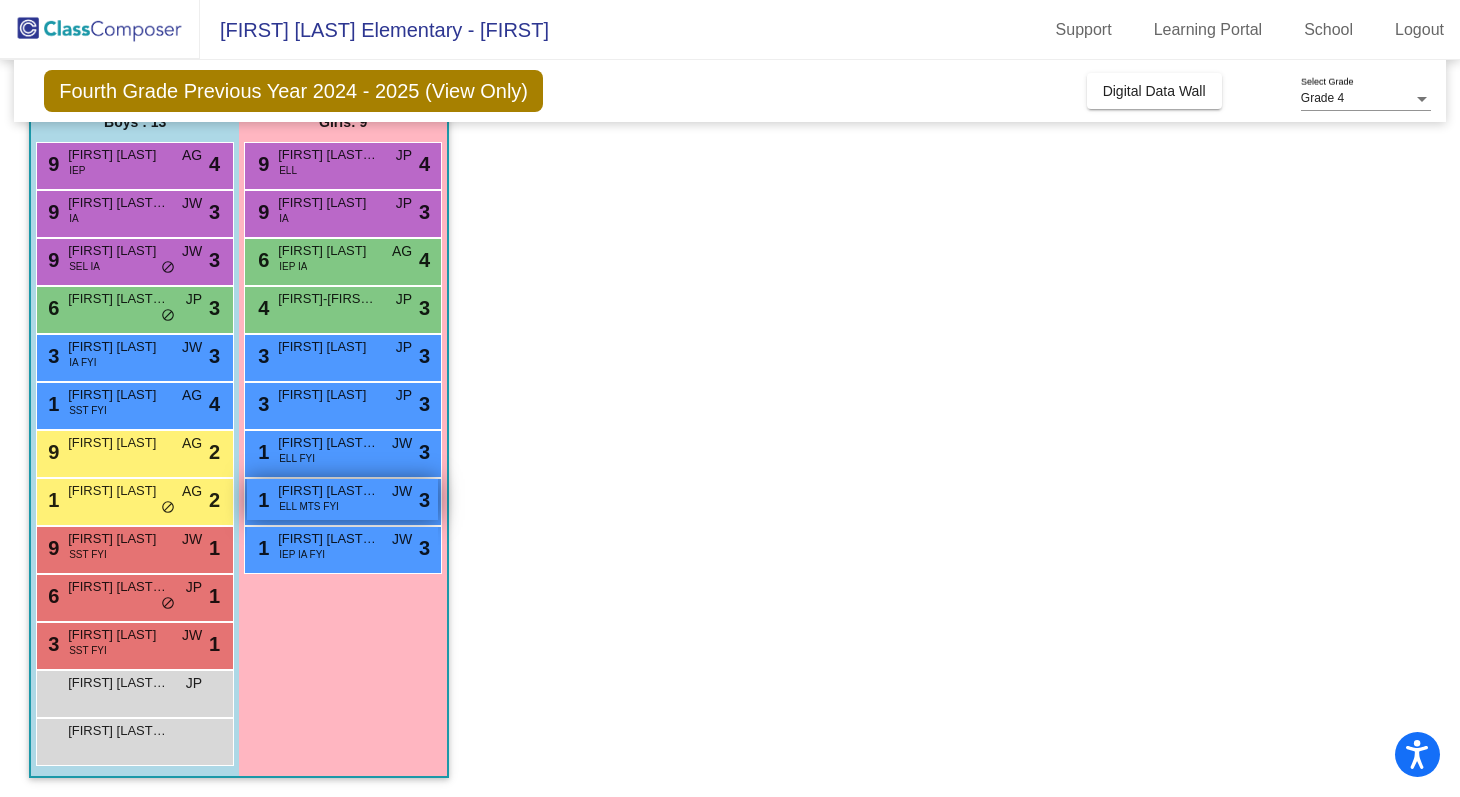 click on "[NUMBER] [FIRST] [LAST] ELL MTS FYI JW lock do_not_disturb_alt 3" at bounding box center (342, 499) 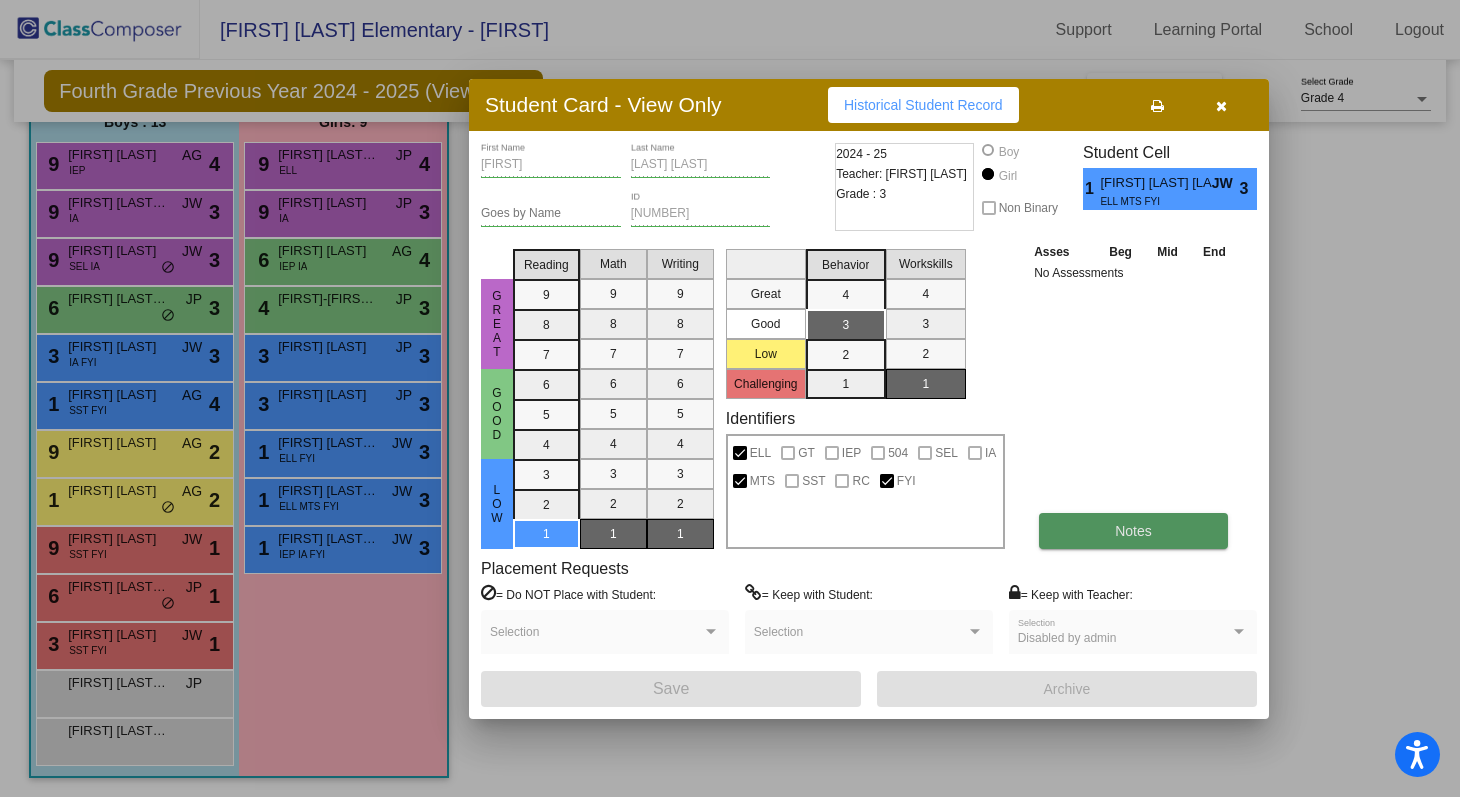 click on "Notes" at bounding box center [1133, 531] 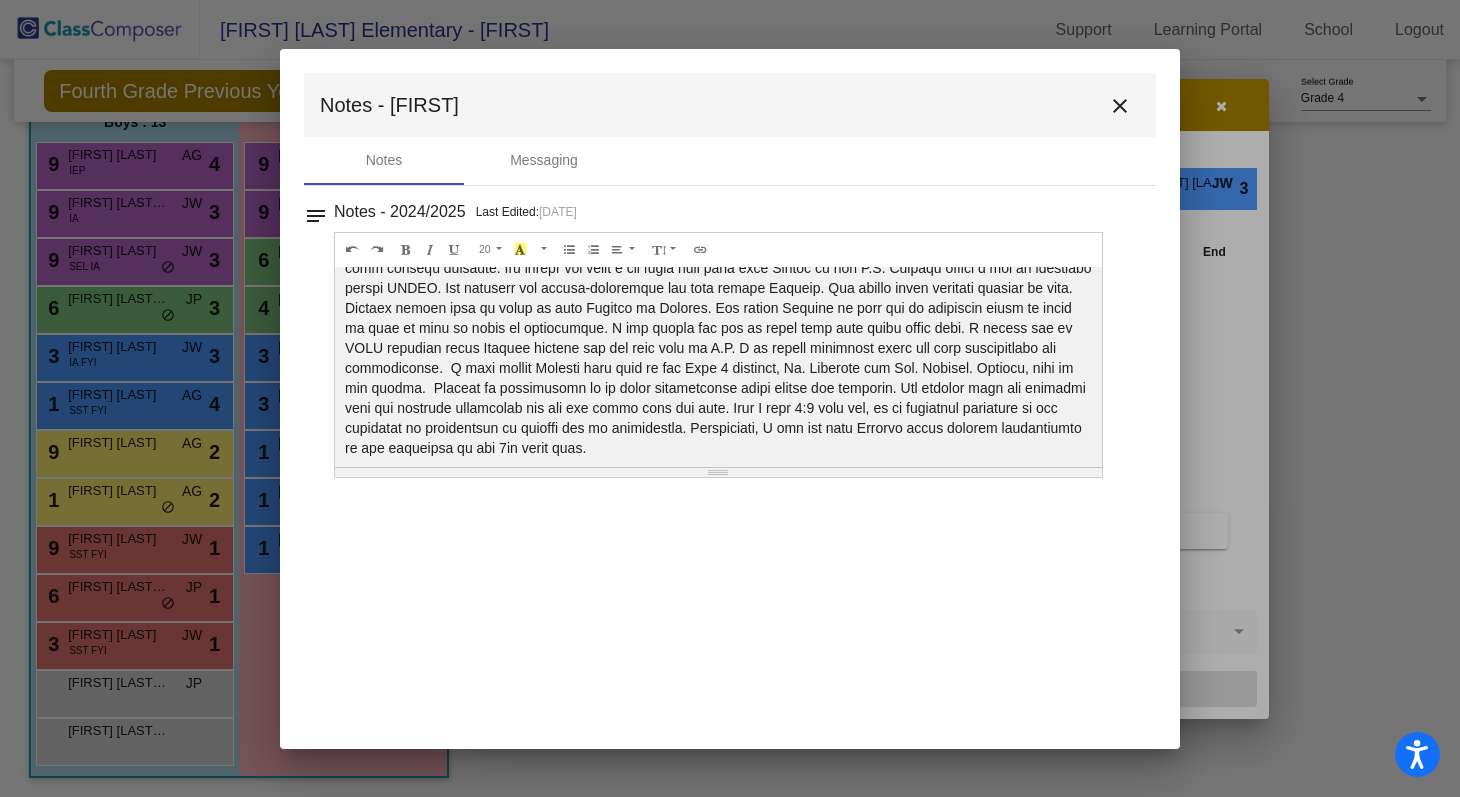 scroll, scrollTop: 40, scrollLeft: 0, axis: vertical 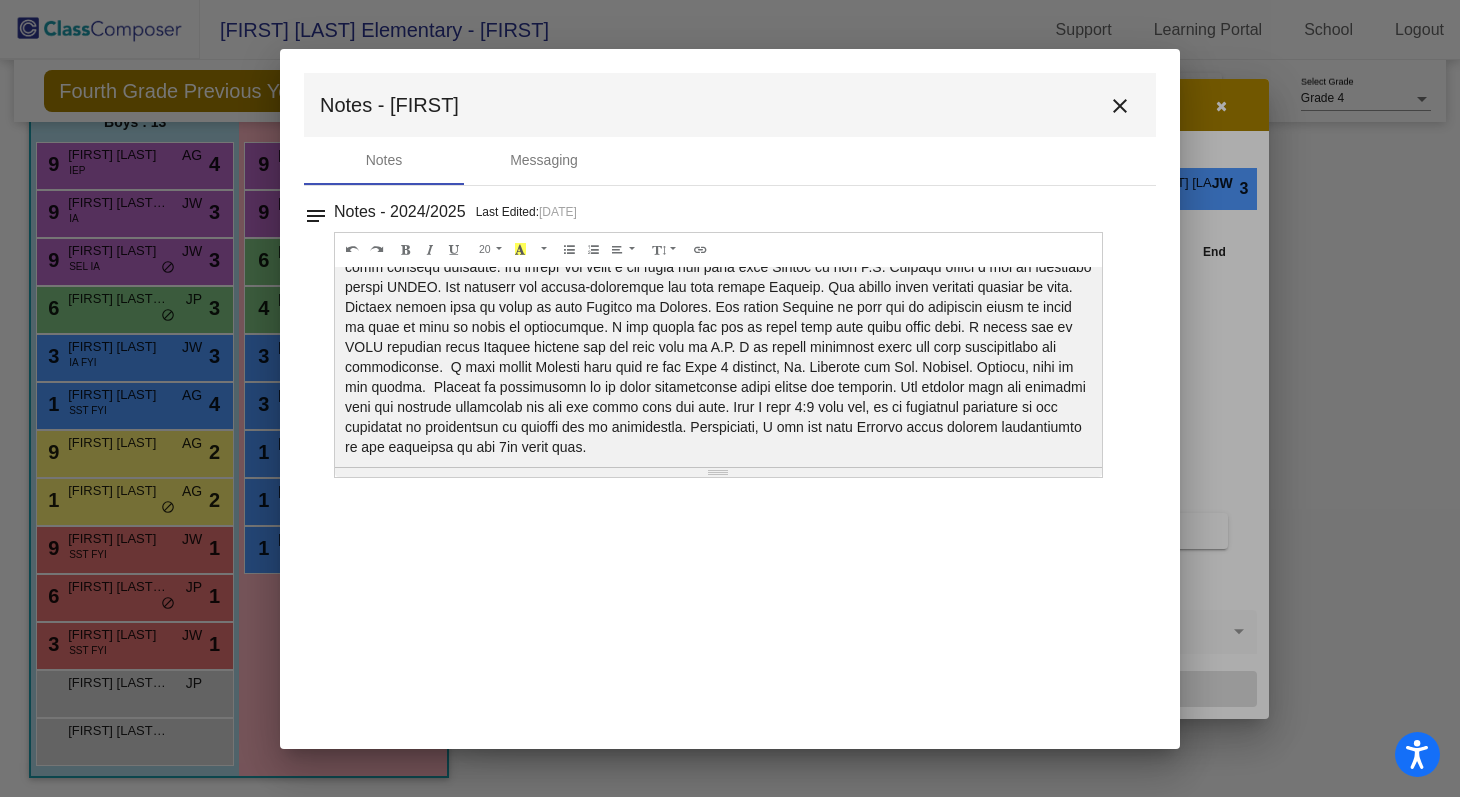 click on "close" at bounding box center (1120, 106) 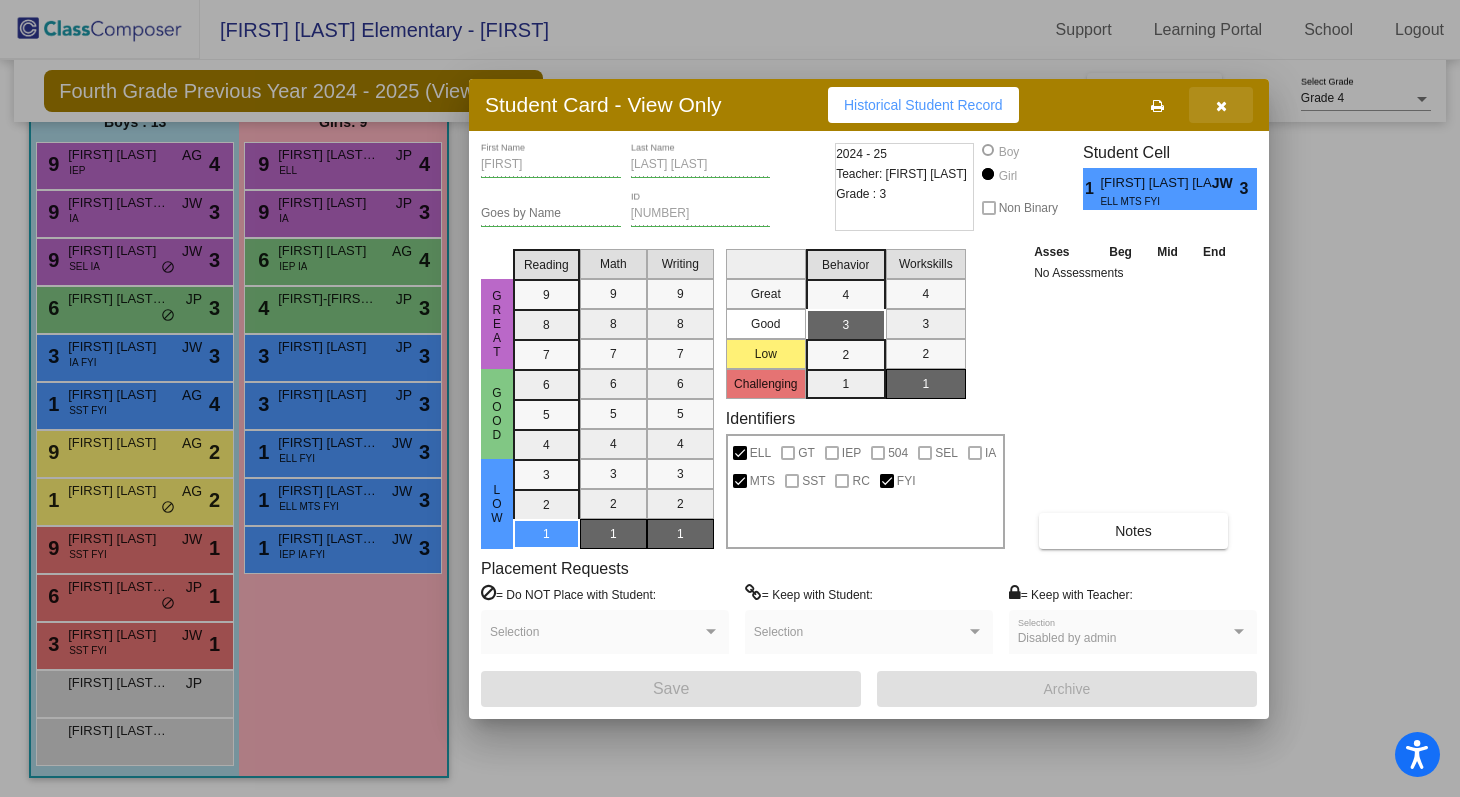 click at bounding box center [1221, 105] 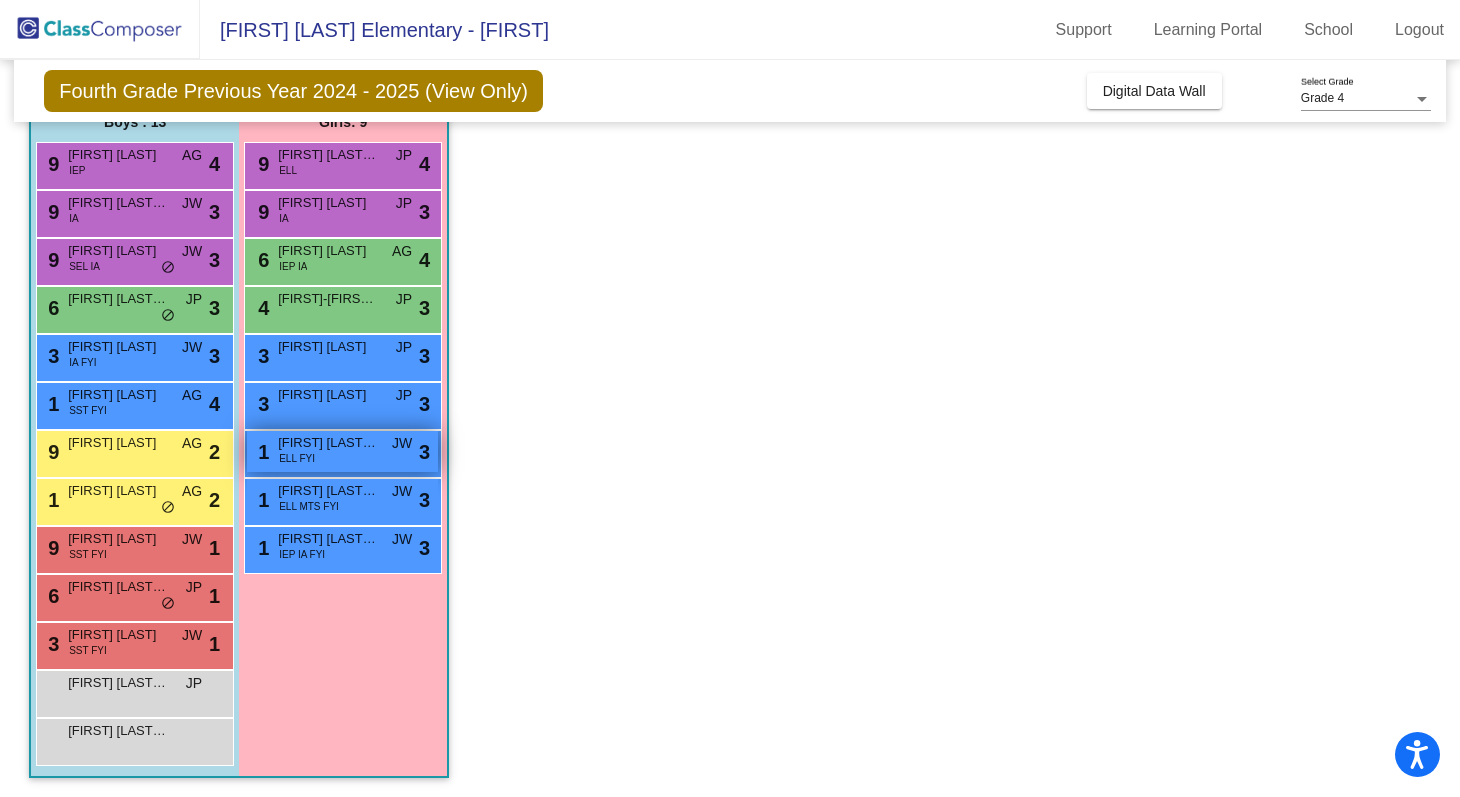 click on "[FIRST] [LAST] [LAST]" at bounding box center (328, 443) 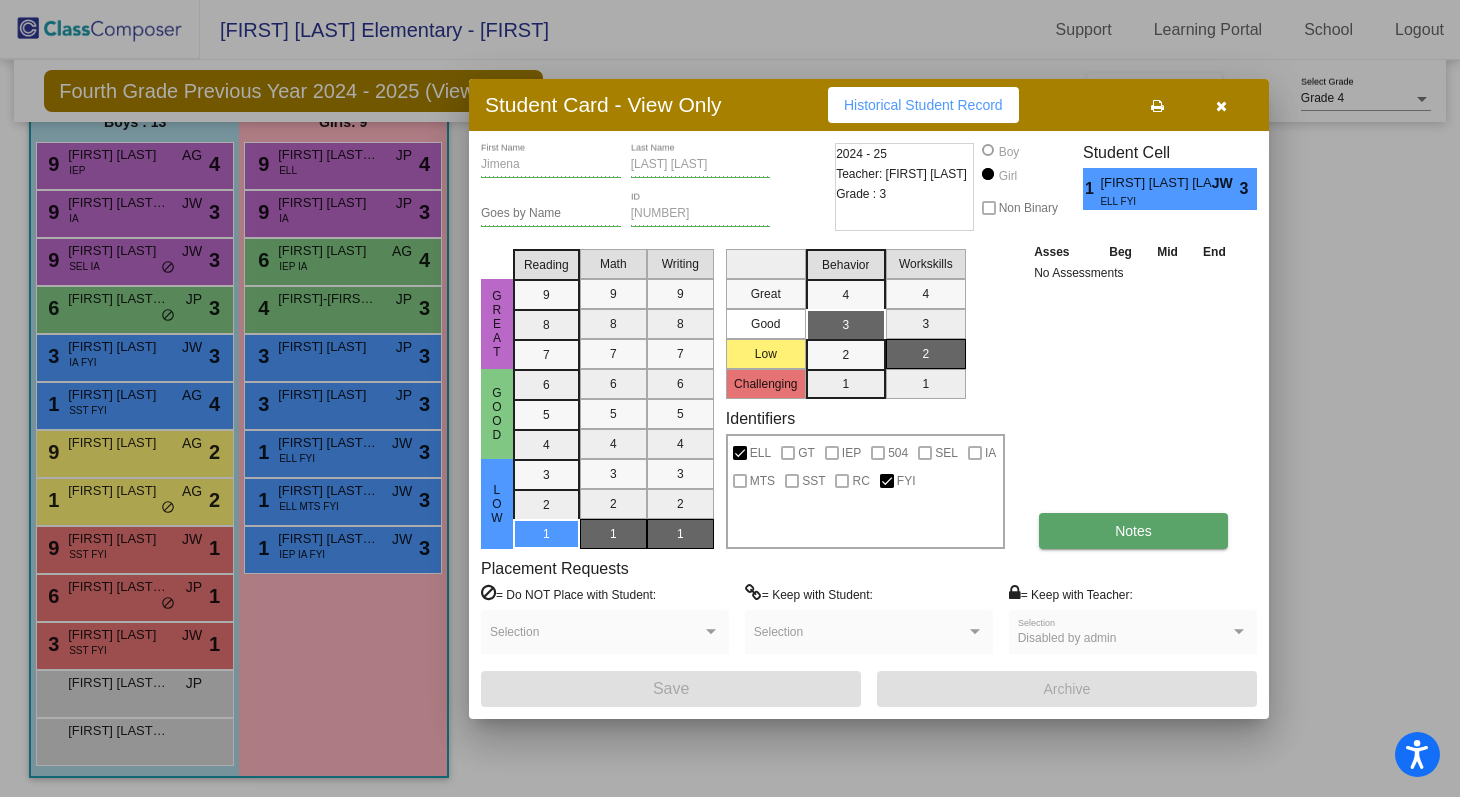 click on "Notes" at bounding box center (1133, 531) 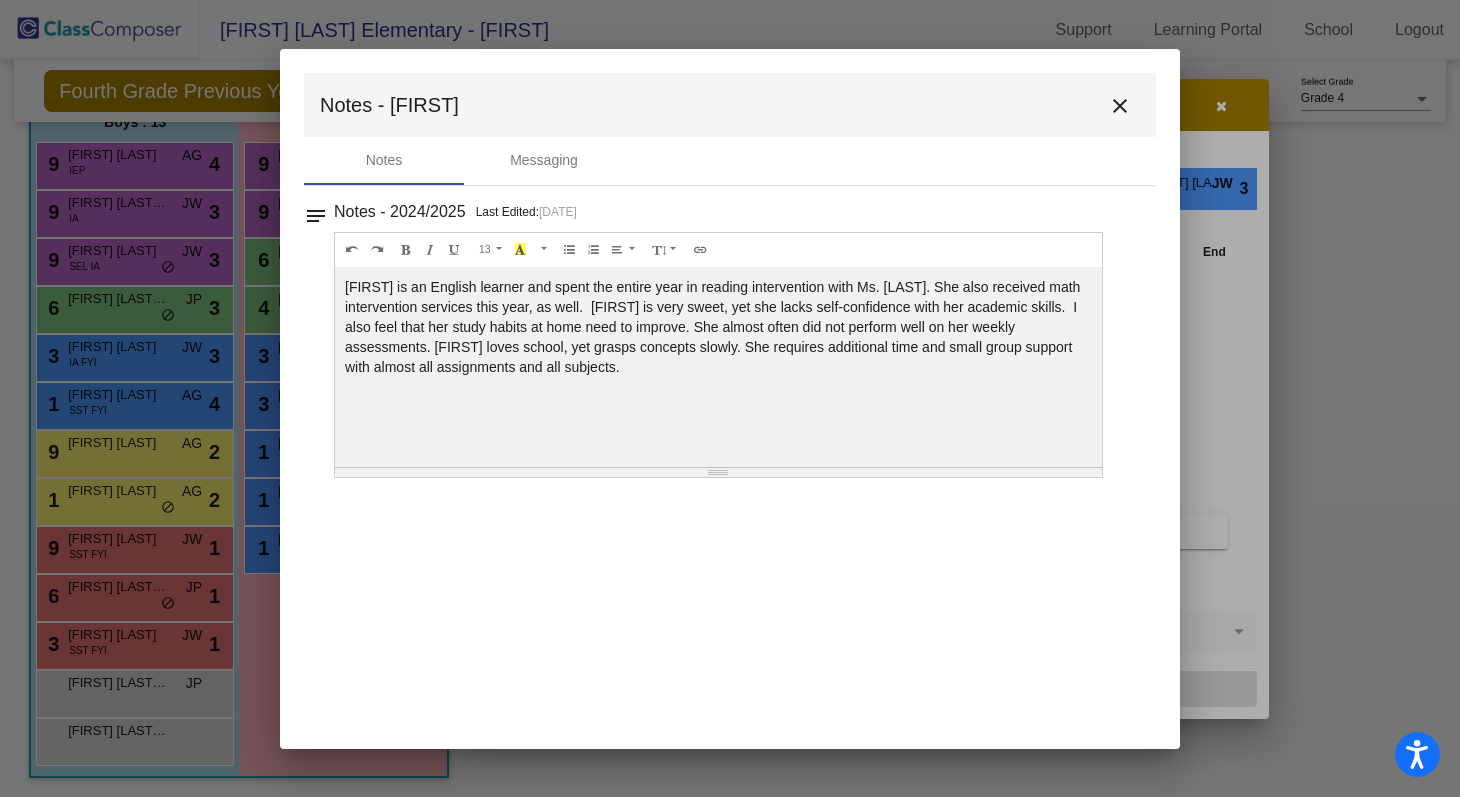click on "close" at bounding box center (1120, 106) 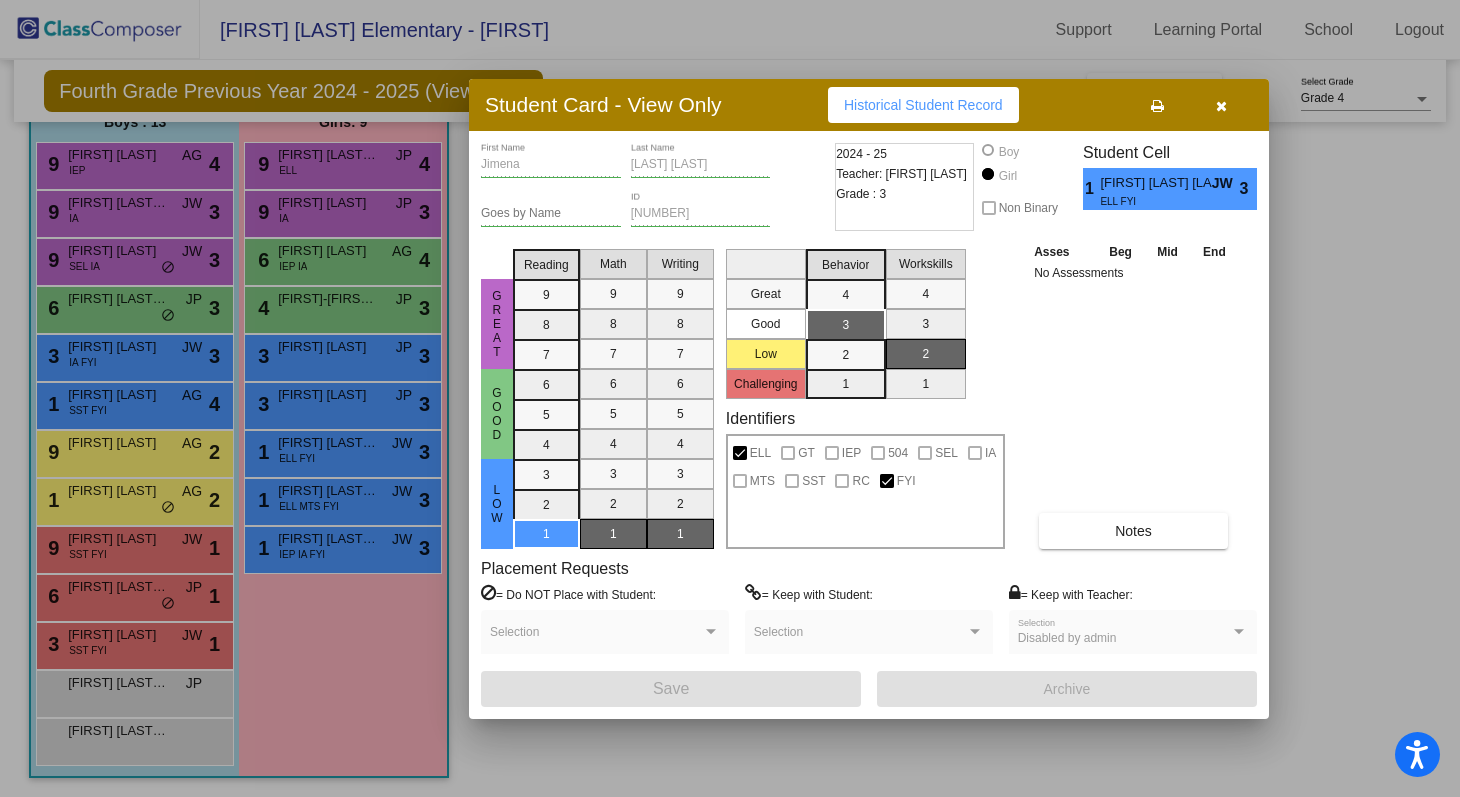 click at bounding box center (1221, 106) 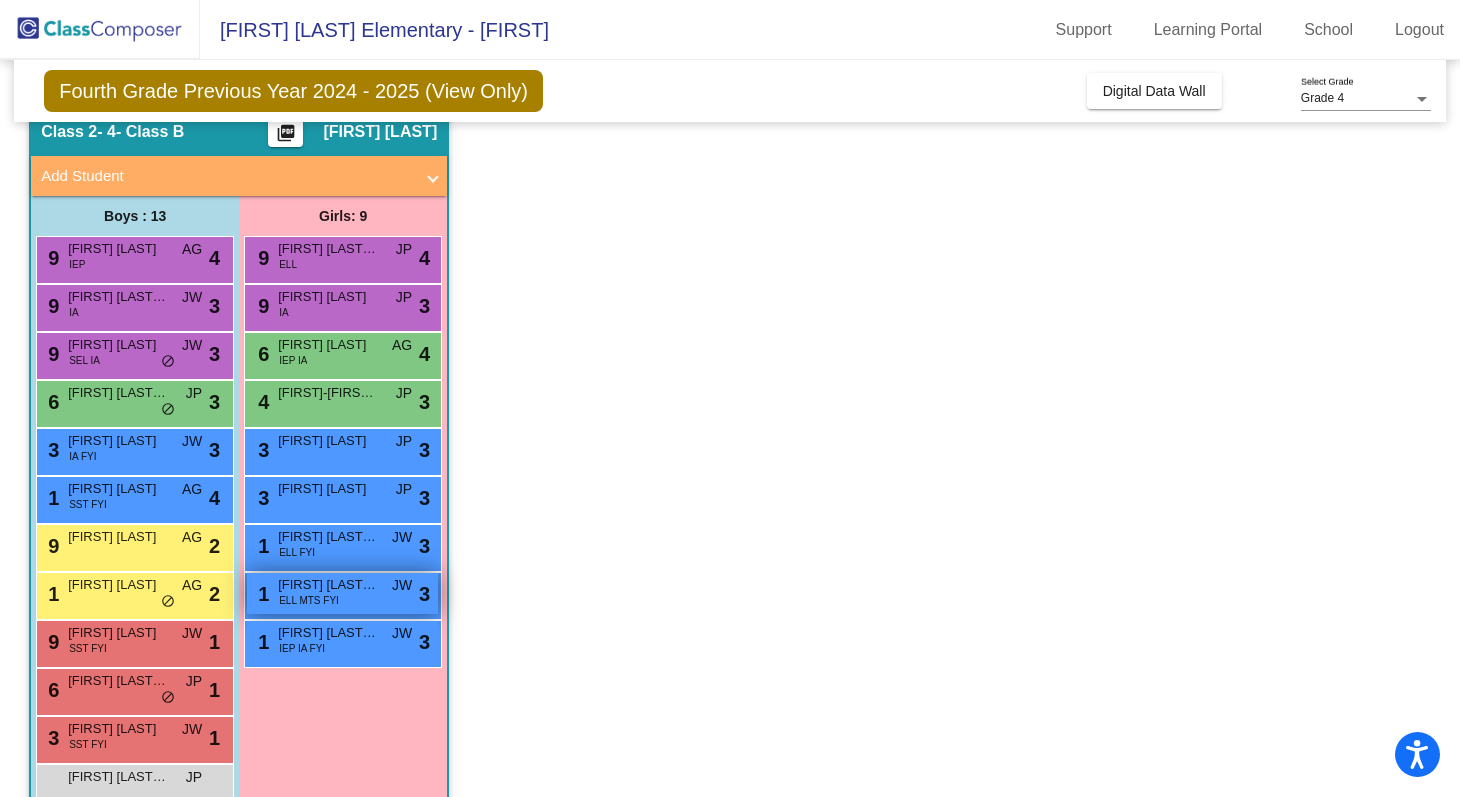 scroll, scrollTop: 78, scrollLeft: 0, axis: vertical 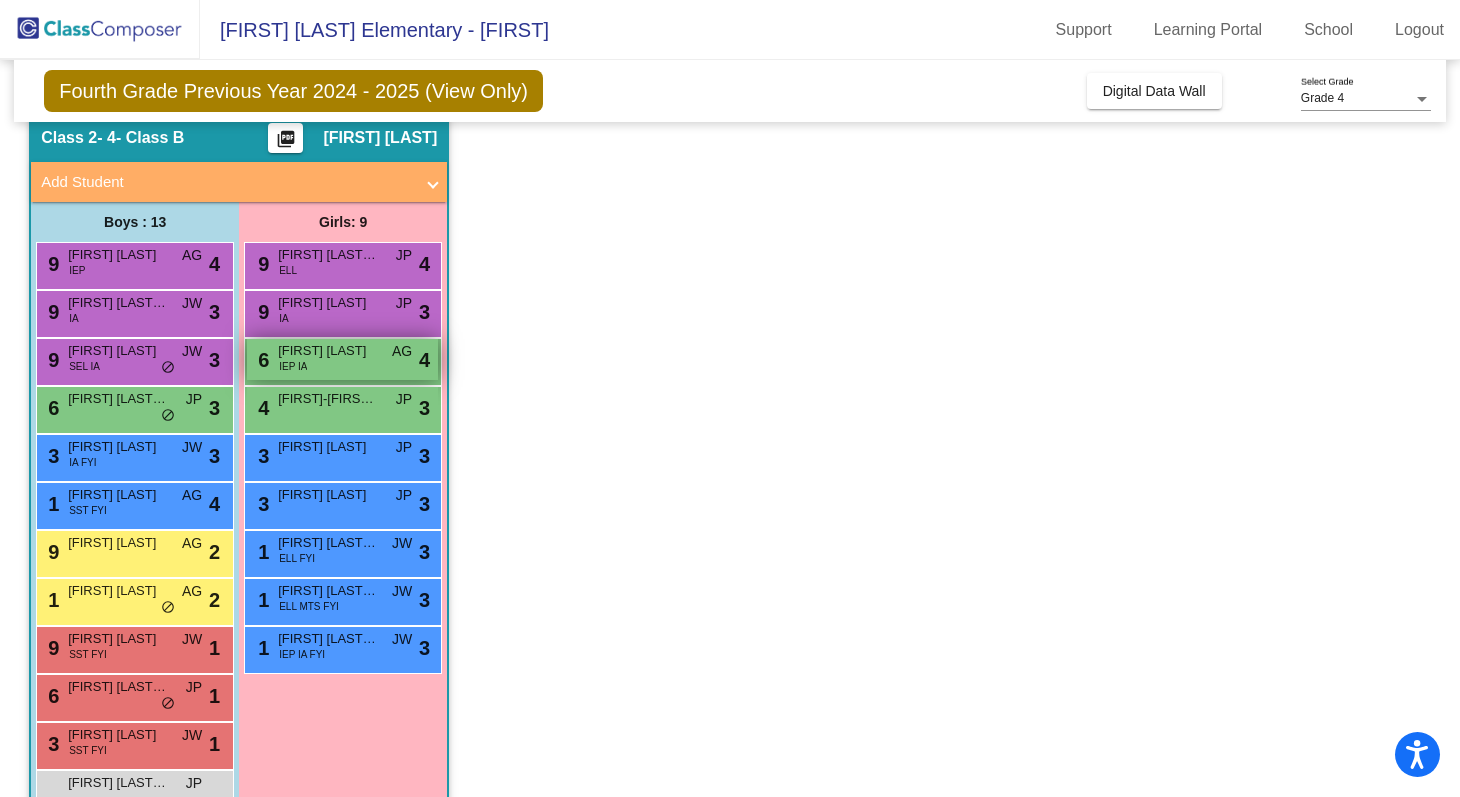 click on "[NUMBER] [FIRST] [LAST] IEP IA AG lock do_not_disturb_alt 4" at bounding box center (342, 359) 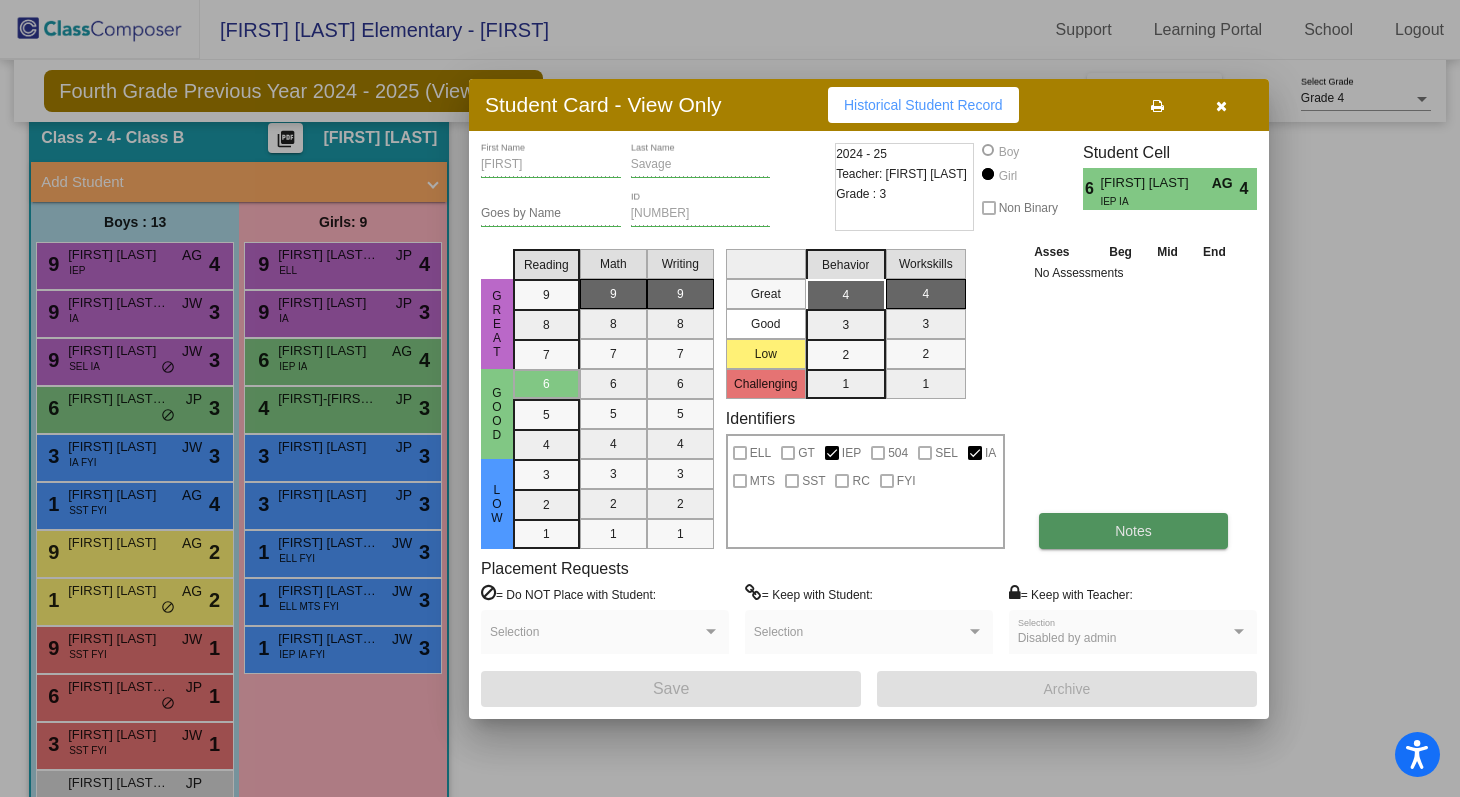click on "Notes" at bounding box center (1133, 531) 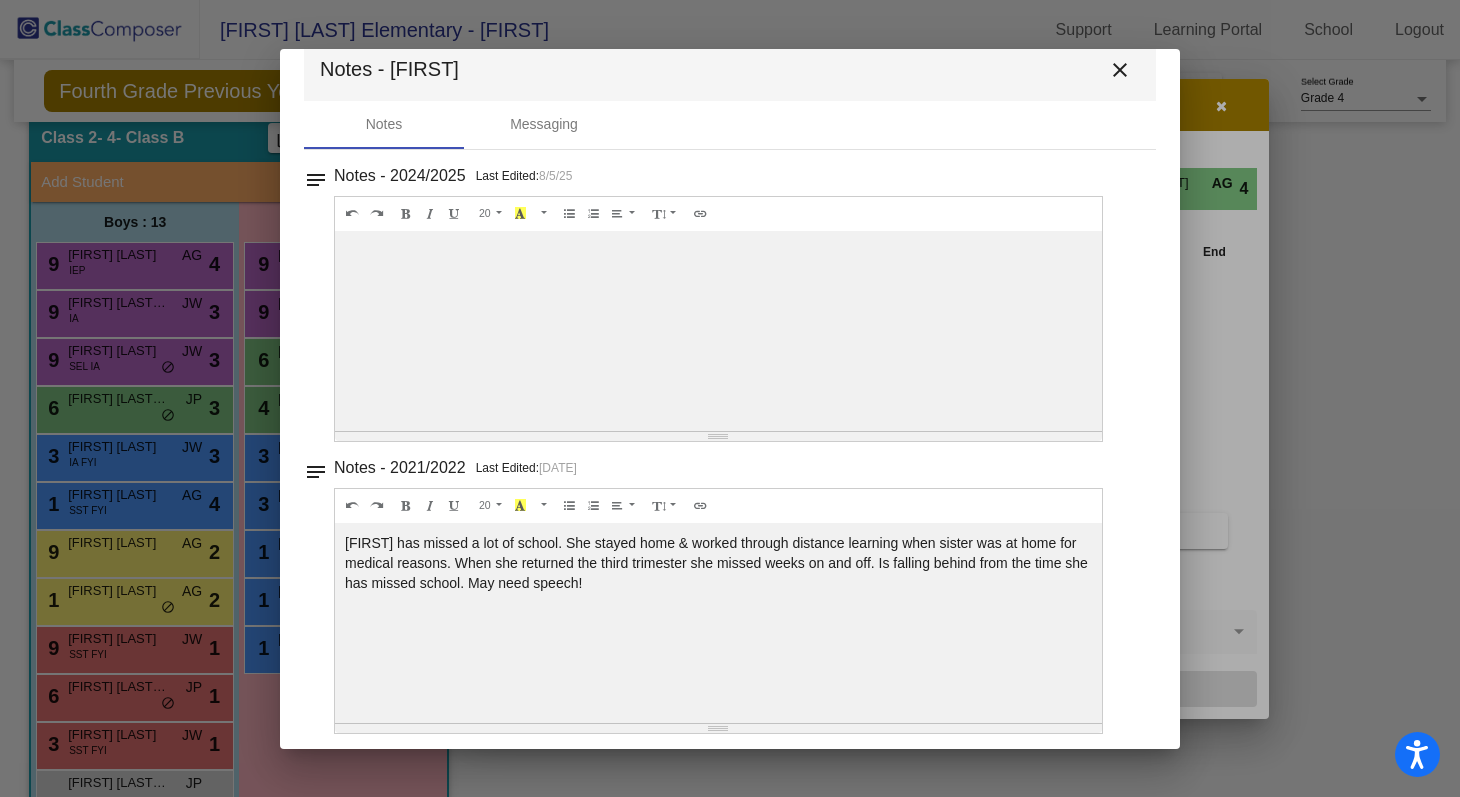 scroll, scrollTop: 46, scrollLeft: 0, axis: vertical 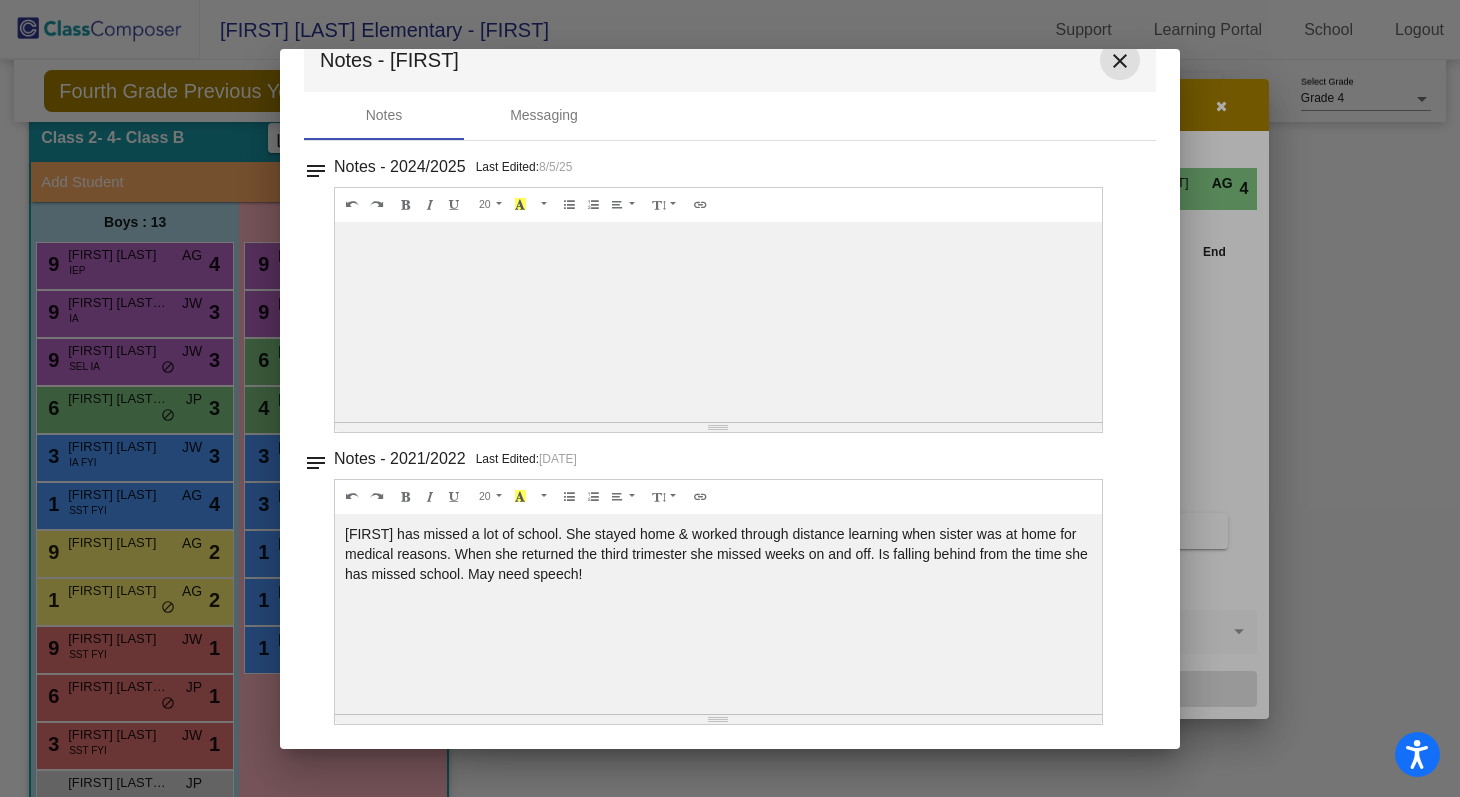 click on "close" at bounding box center [1120, 61] 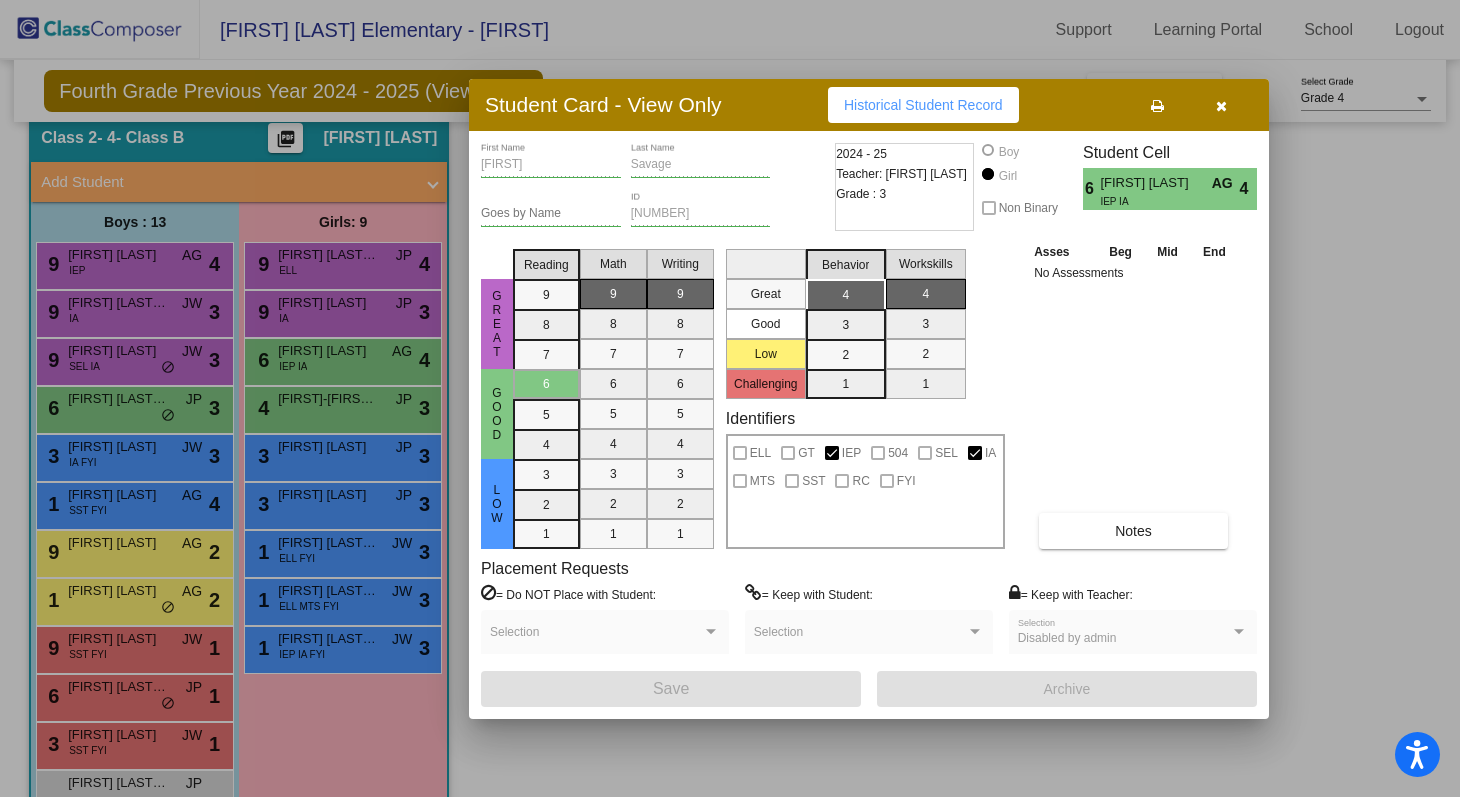 scroll, scrollTop: 0, scrollLeft: 0, axis: both 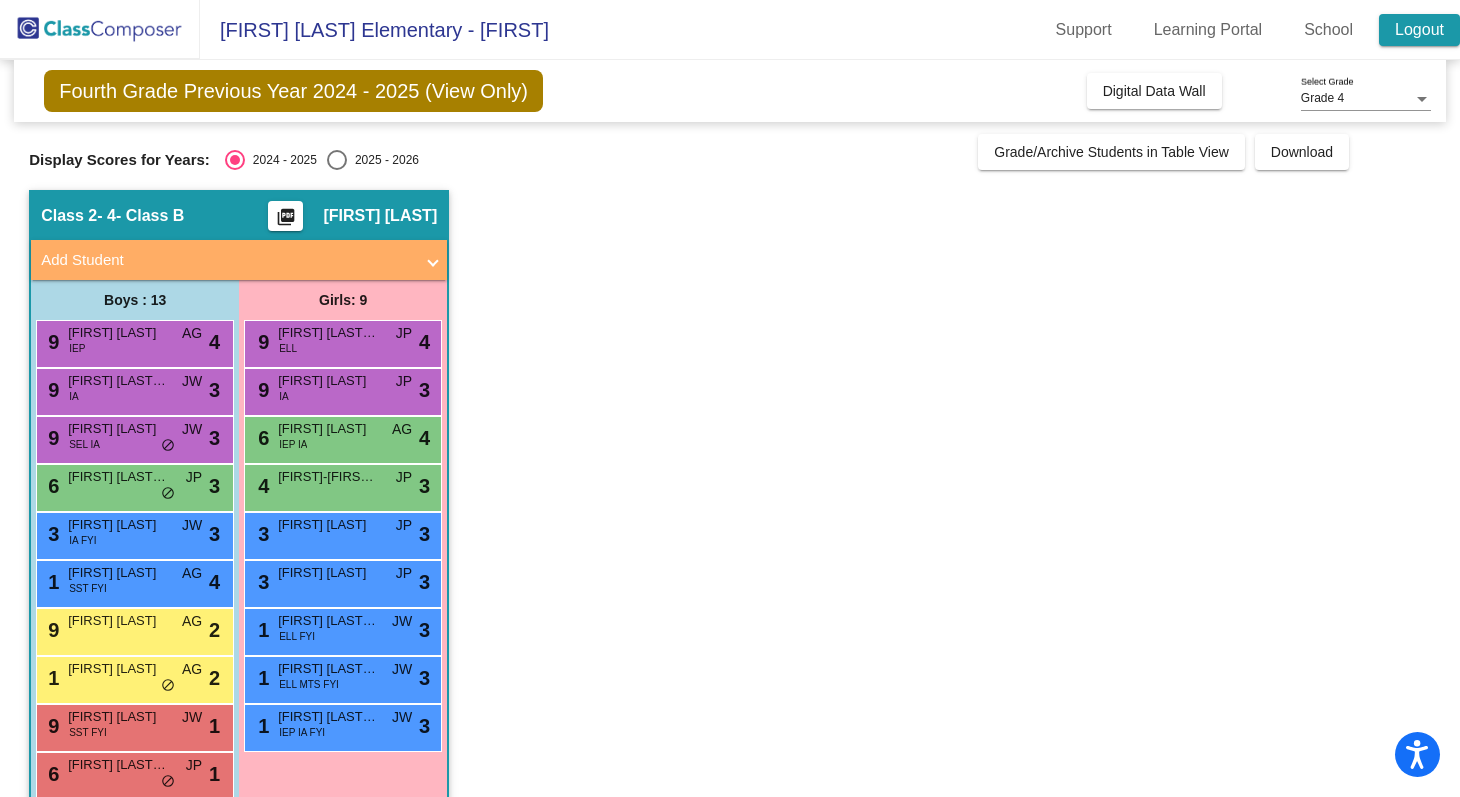 click on "Logout" 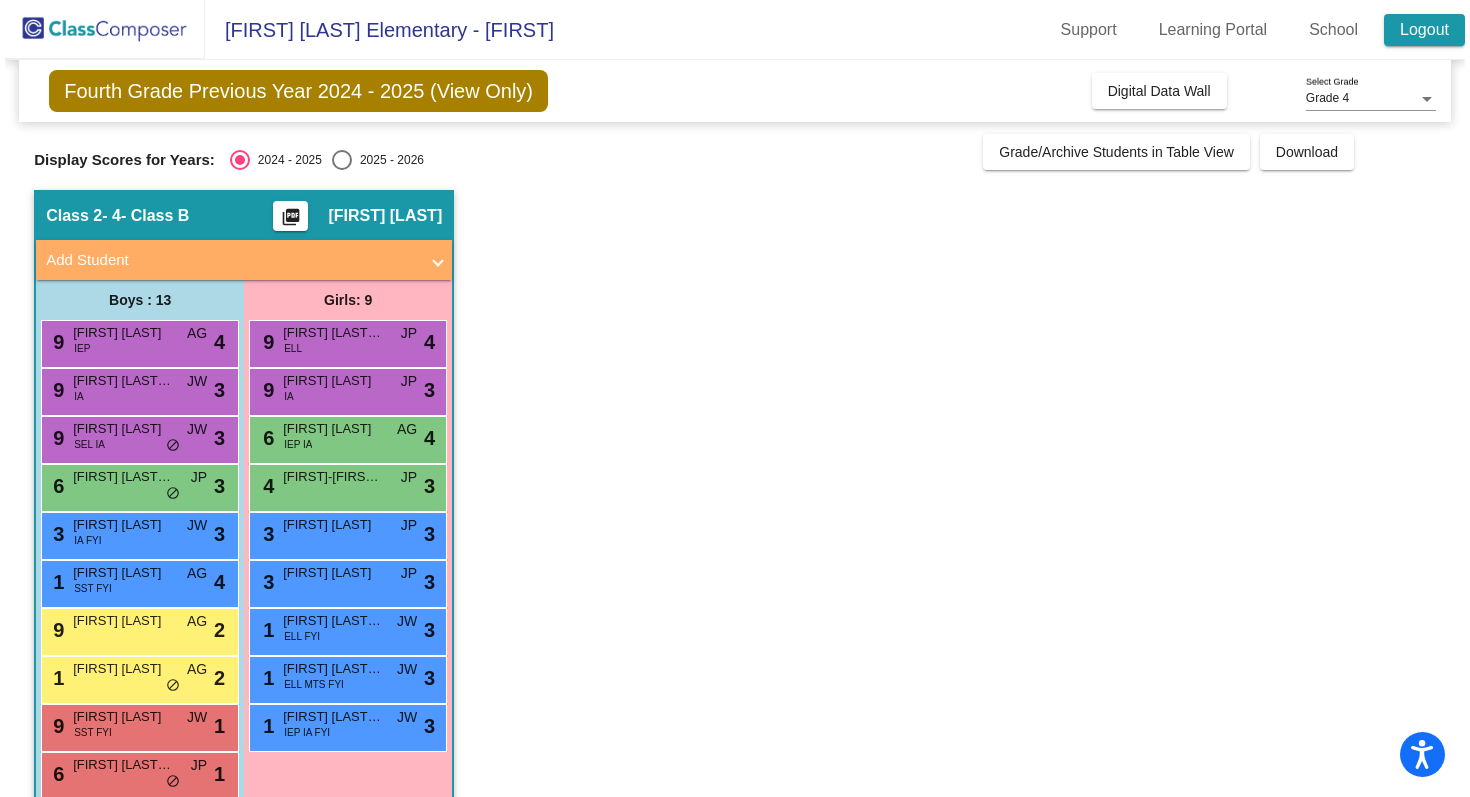scroll, scrollTop: 0, scrollLeft: 0, axis: both 